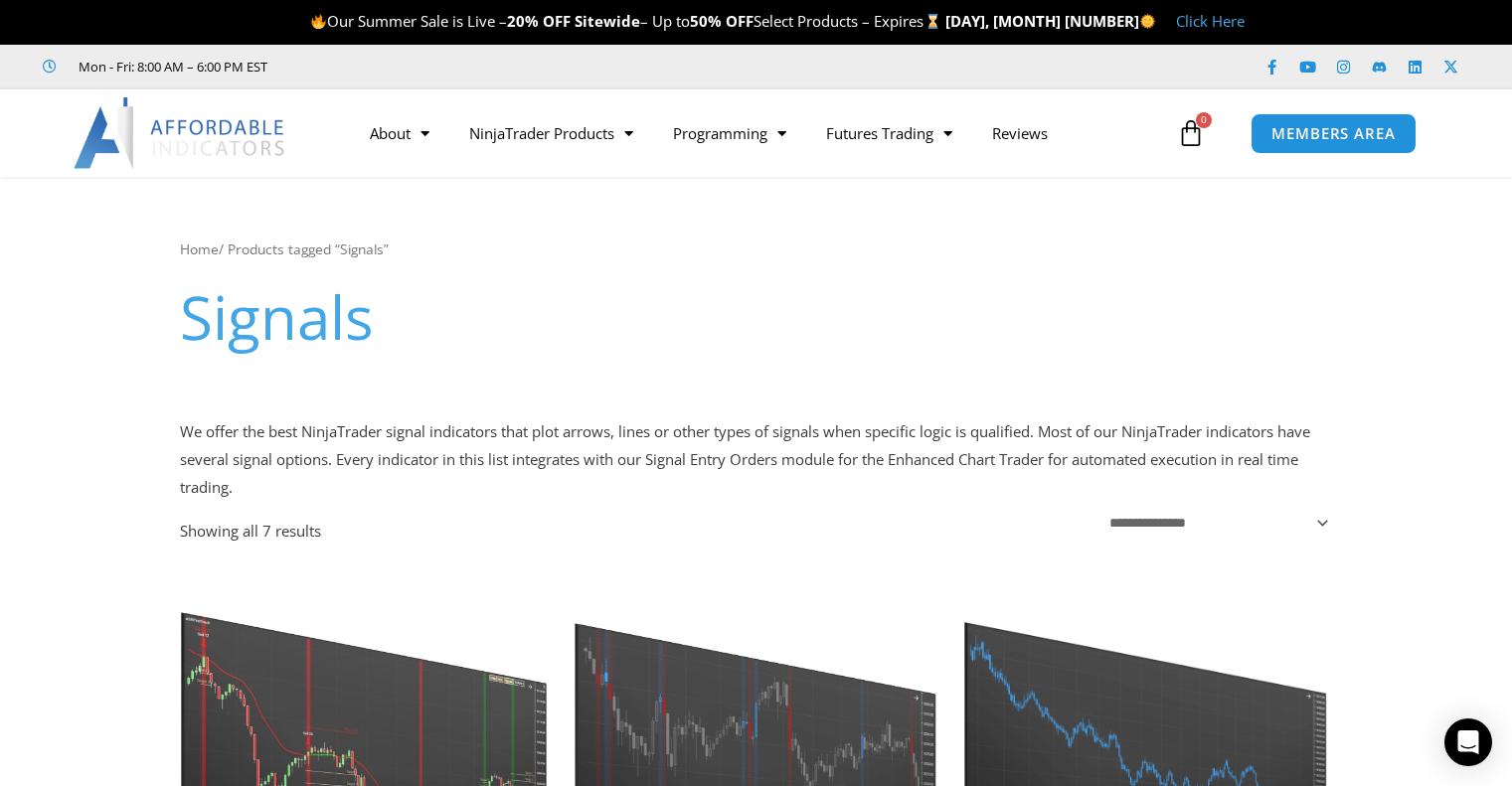 scroll, scrollTop: 0, scrollLeft: 0, axis: both 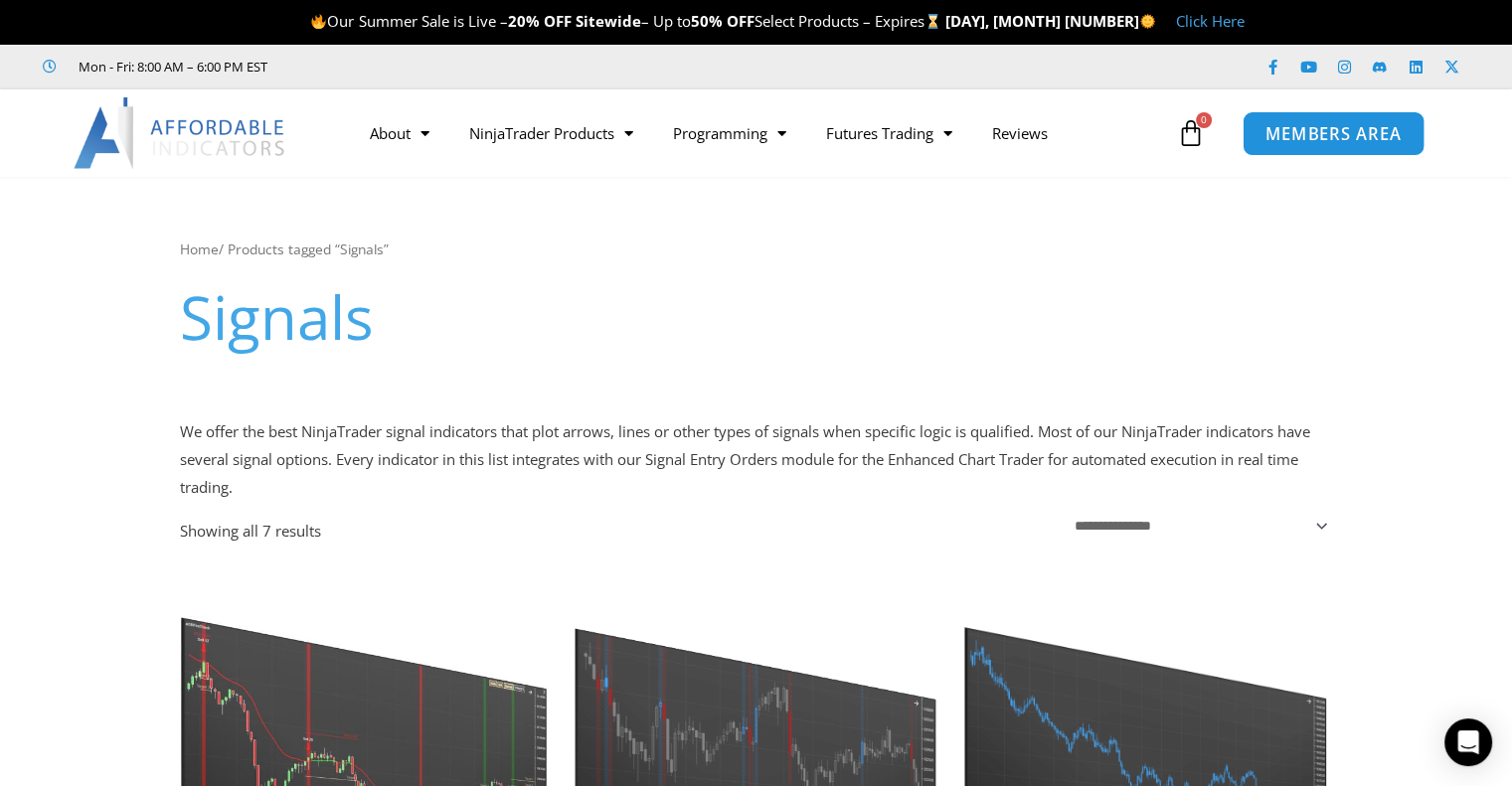 click on "MEMBERS AREA" at bounding box center (1333, 133) 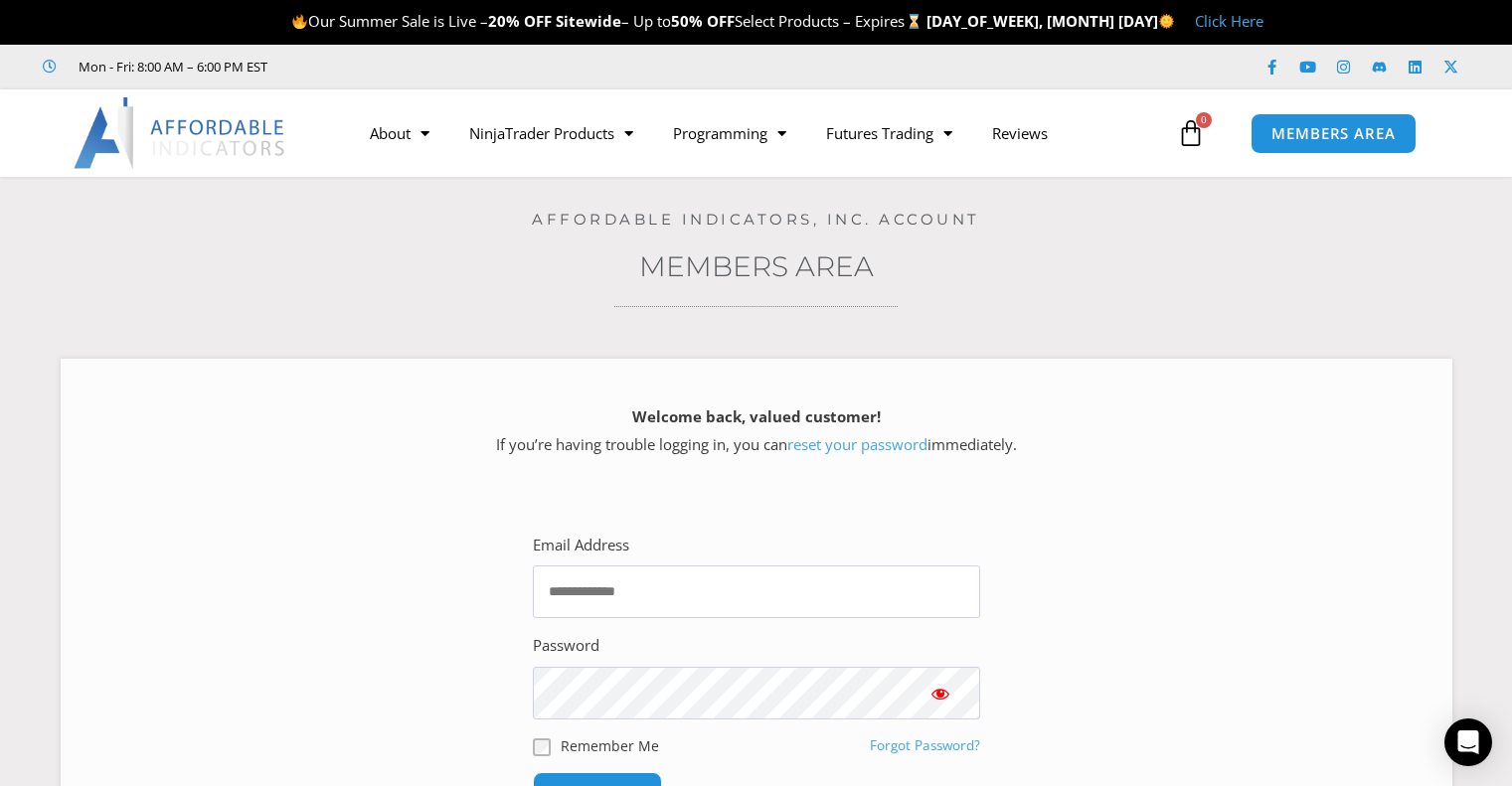scroll, scrollTop: 0, scrollLeft: 0, axis: both 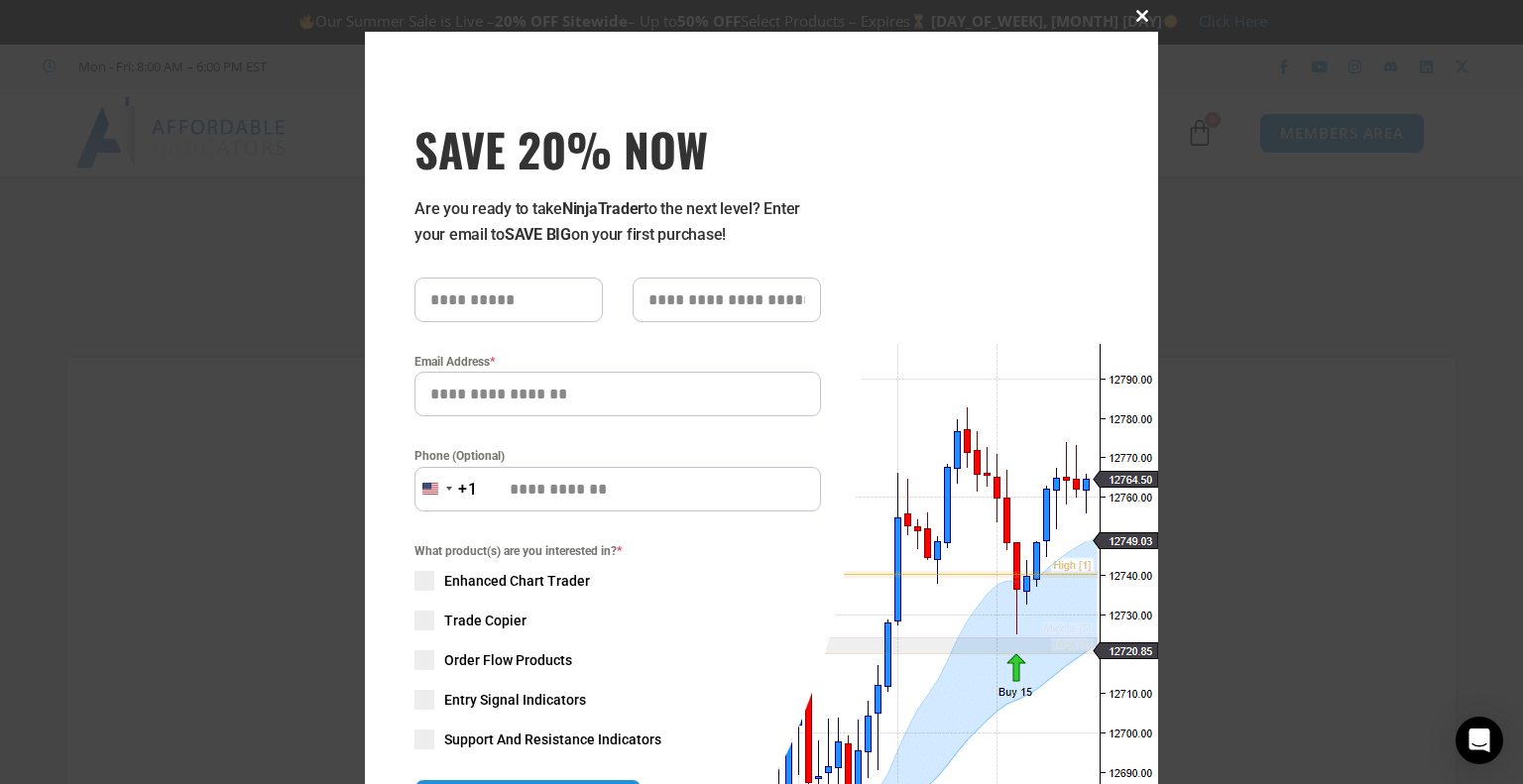 type 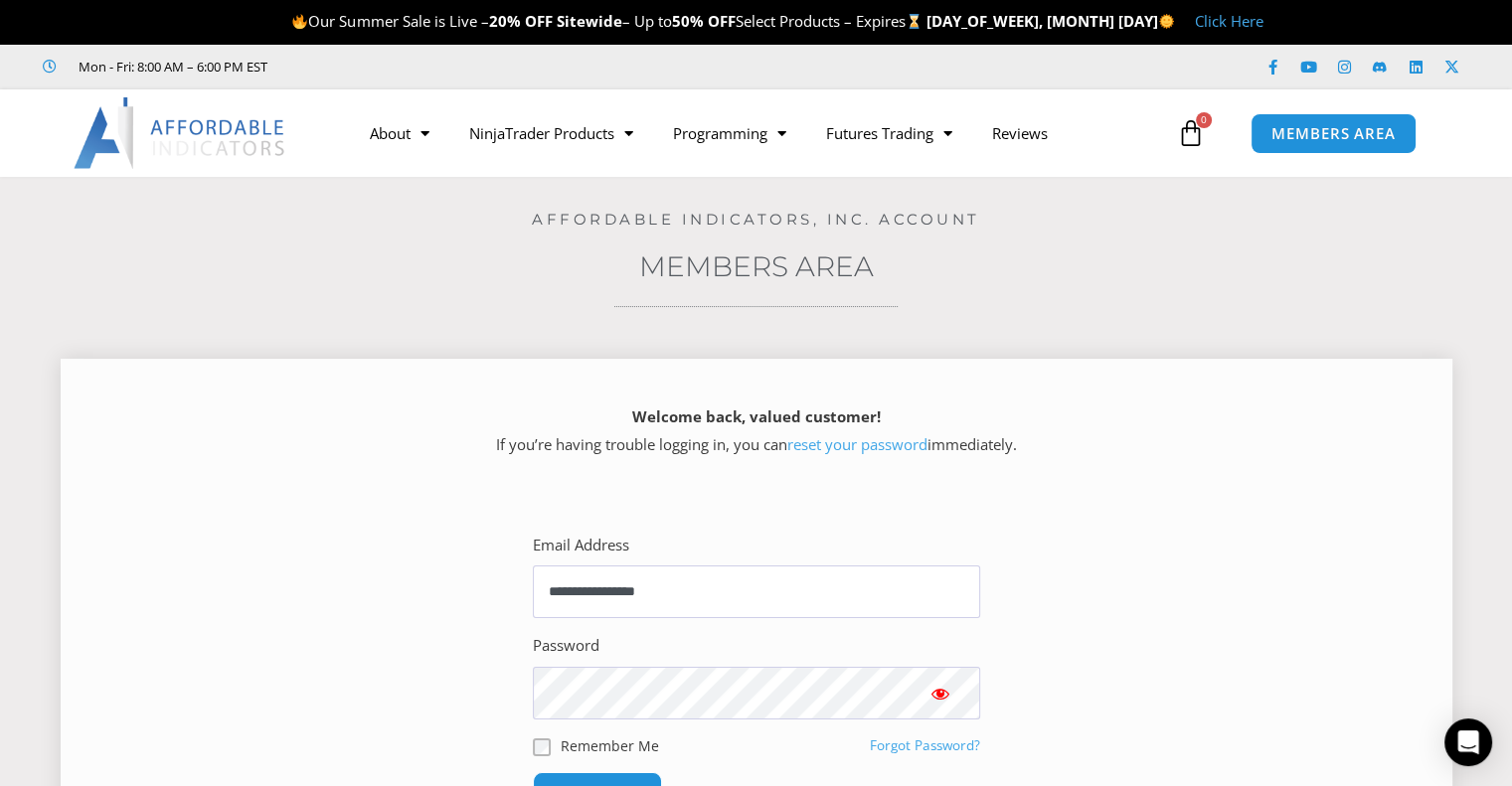 scroll, scrollTop: 165, scrollLeft: 0, axis: vertical 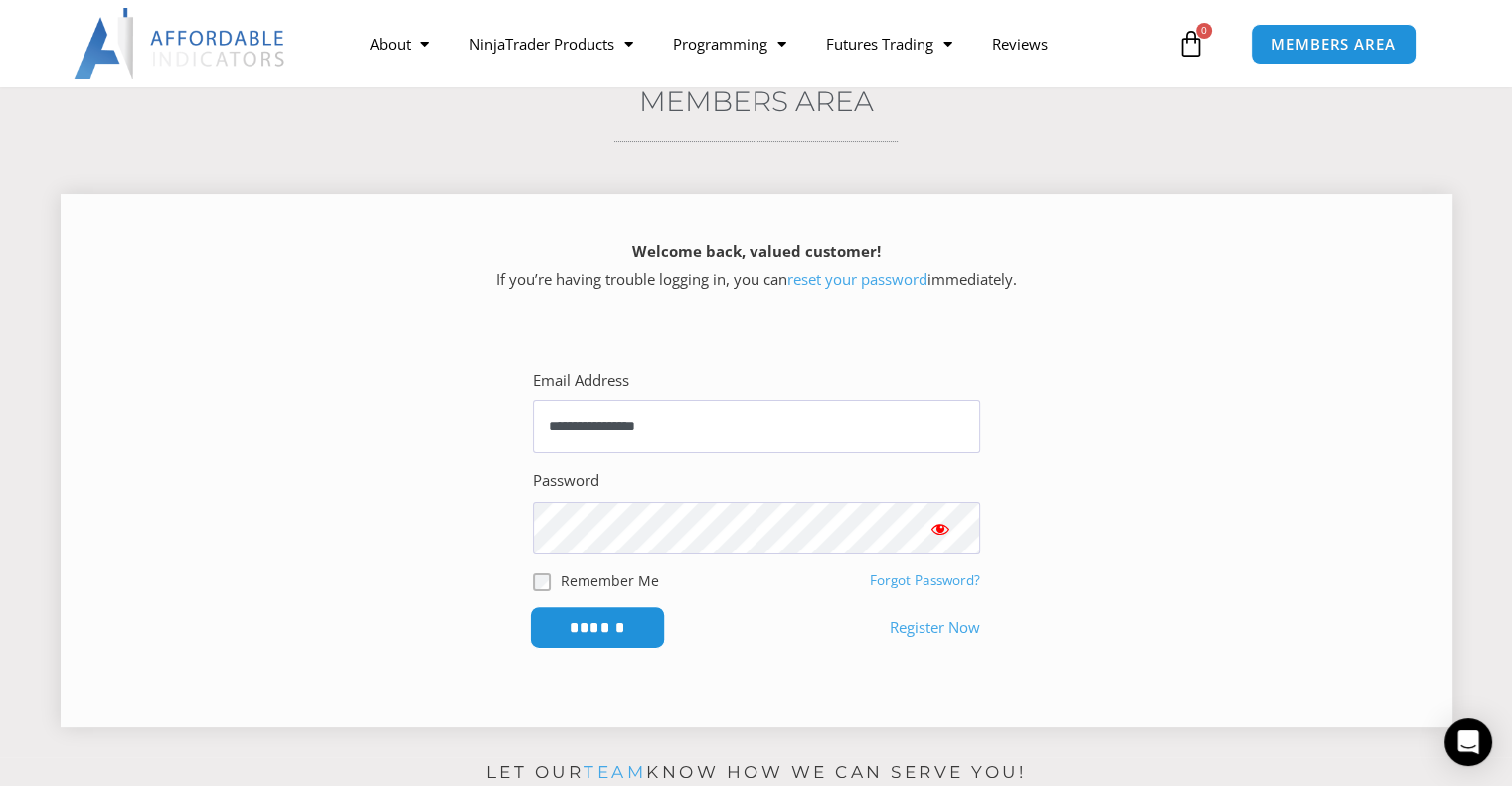 click on "******" at bounding box center (596, 627) 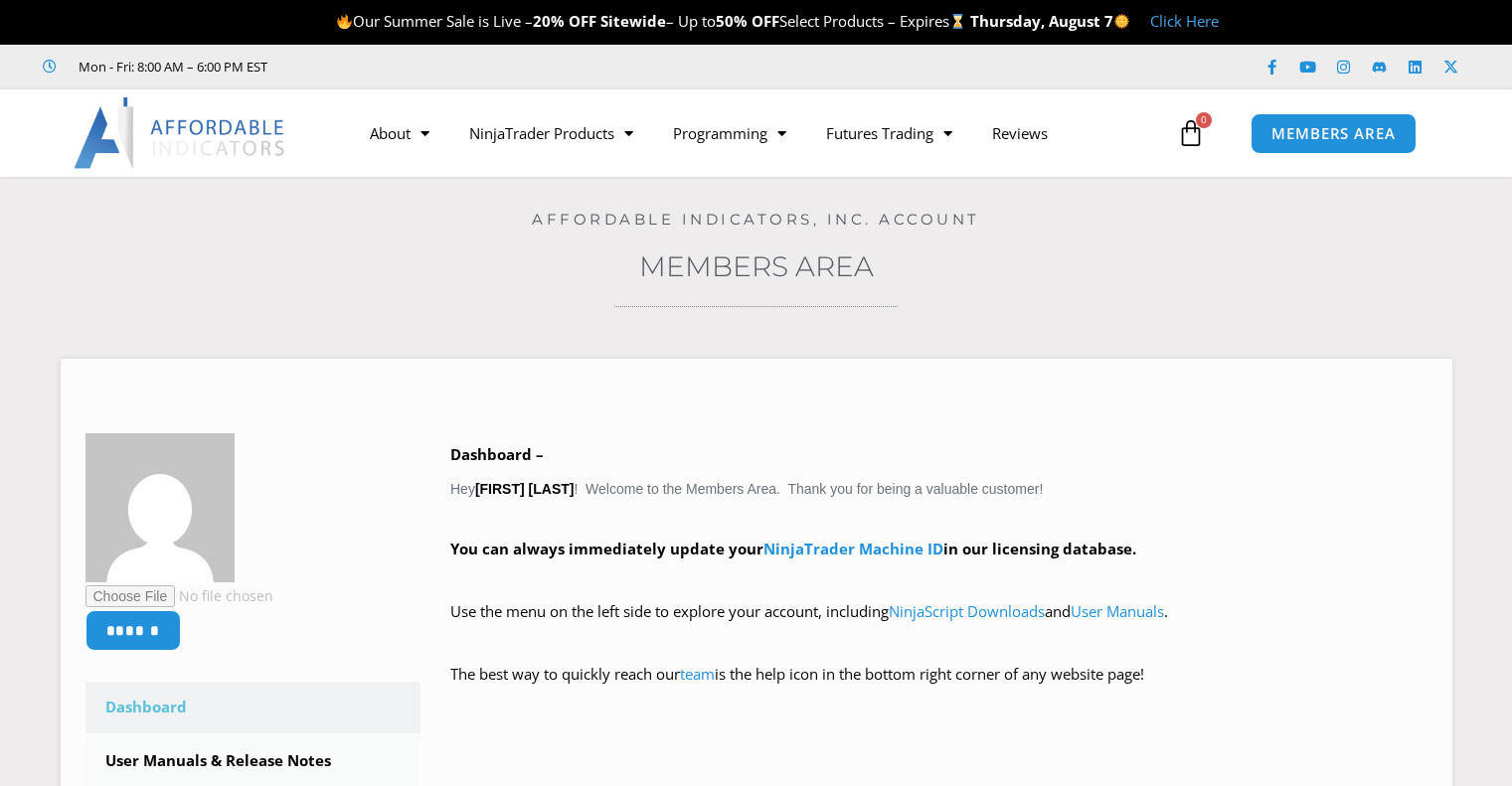 scroll, scrollTop: 0, scrollLeft: 0, axis: both 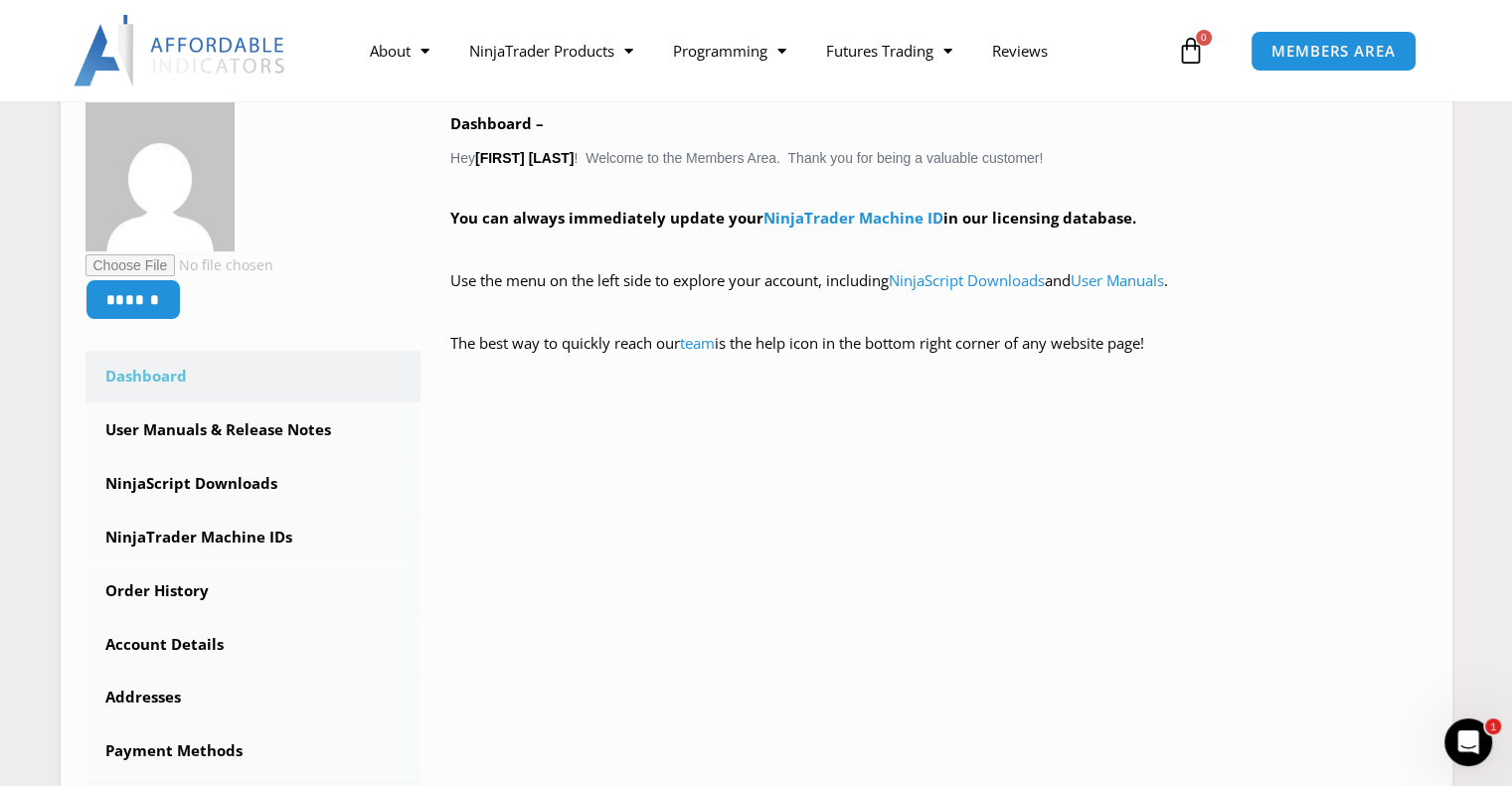 click 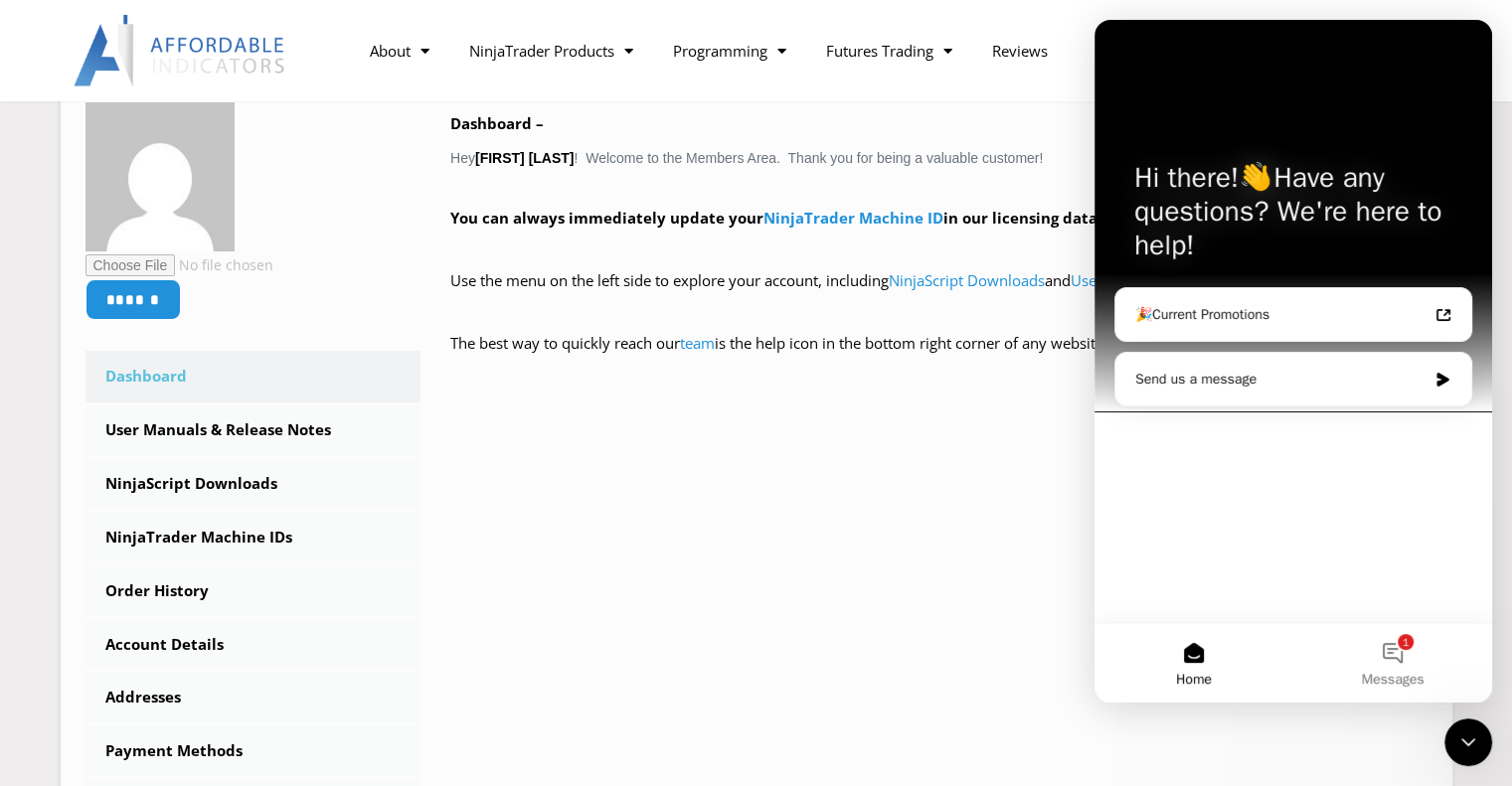 scroll, scrollTop: 0, scrollLeft: 0, axis: both 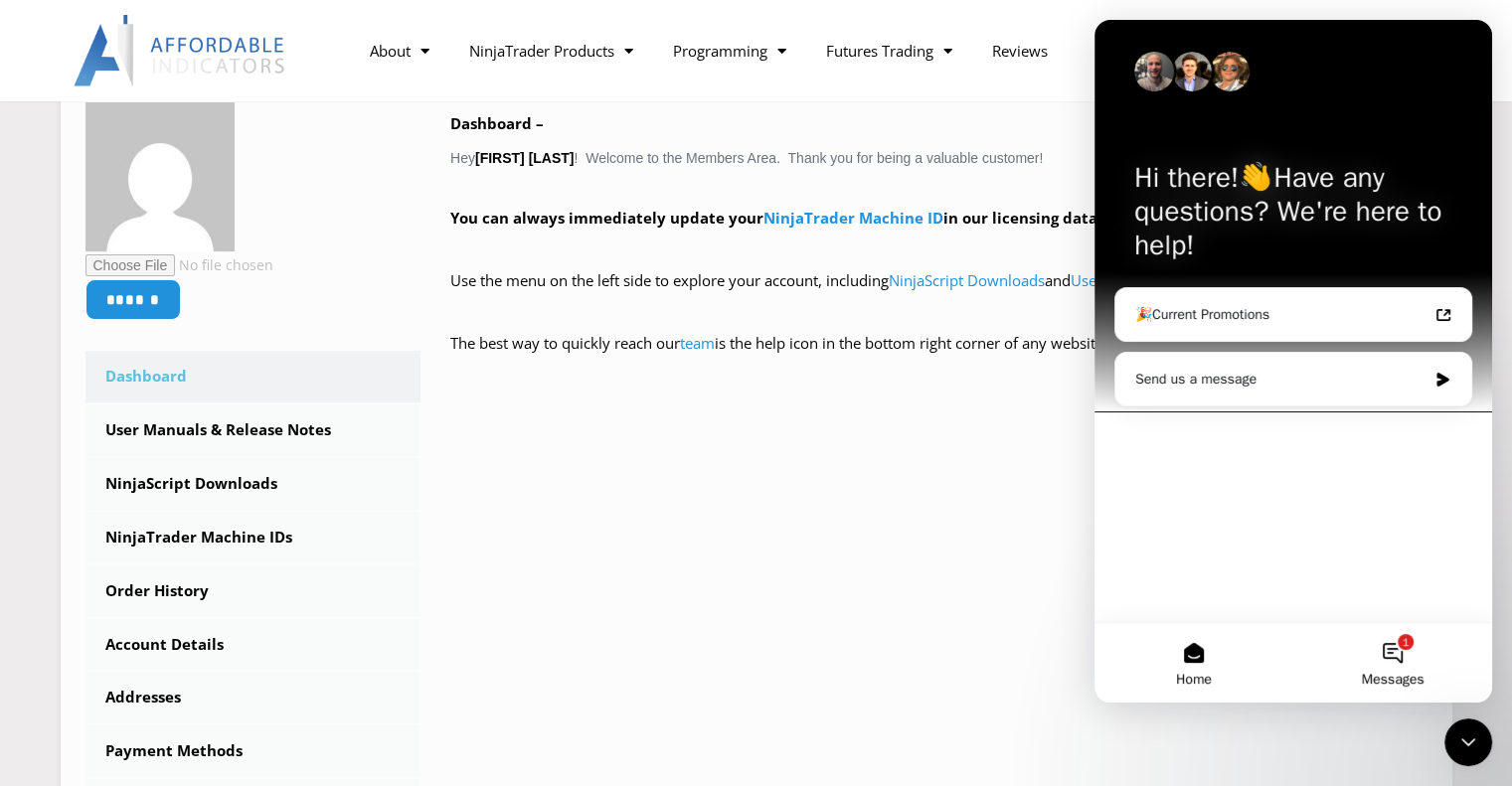 click on "1 Messages" at bounding box center (1393, 663) 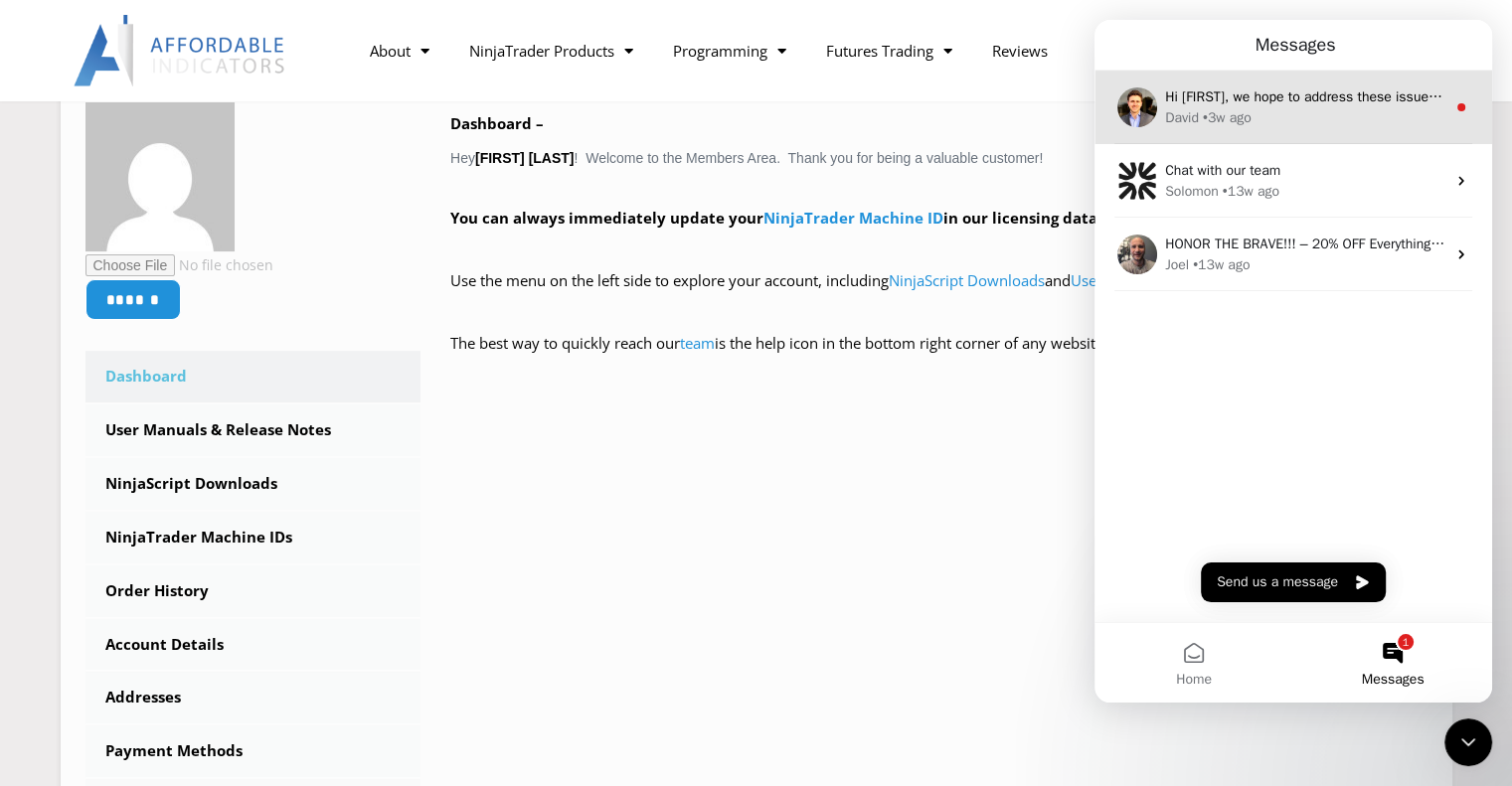 click on "[NAME] • 3w ago" at bounding box center [1305, 117] 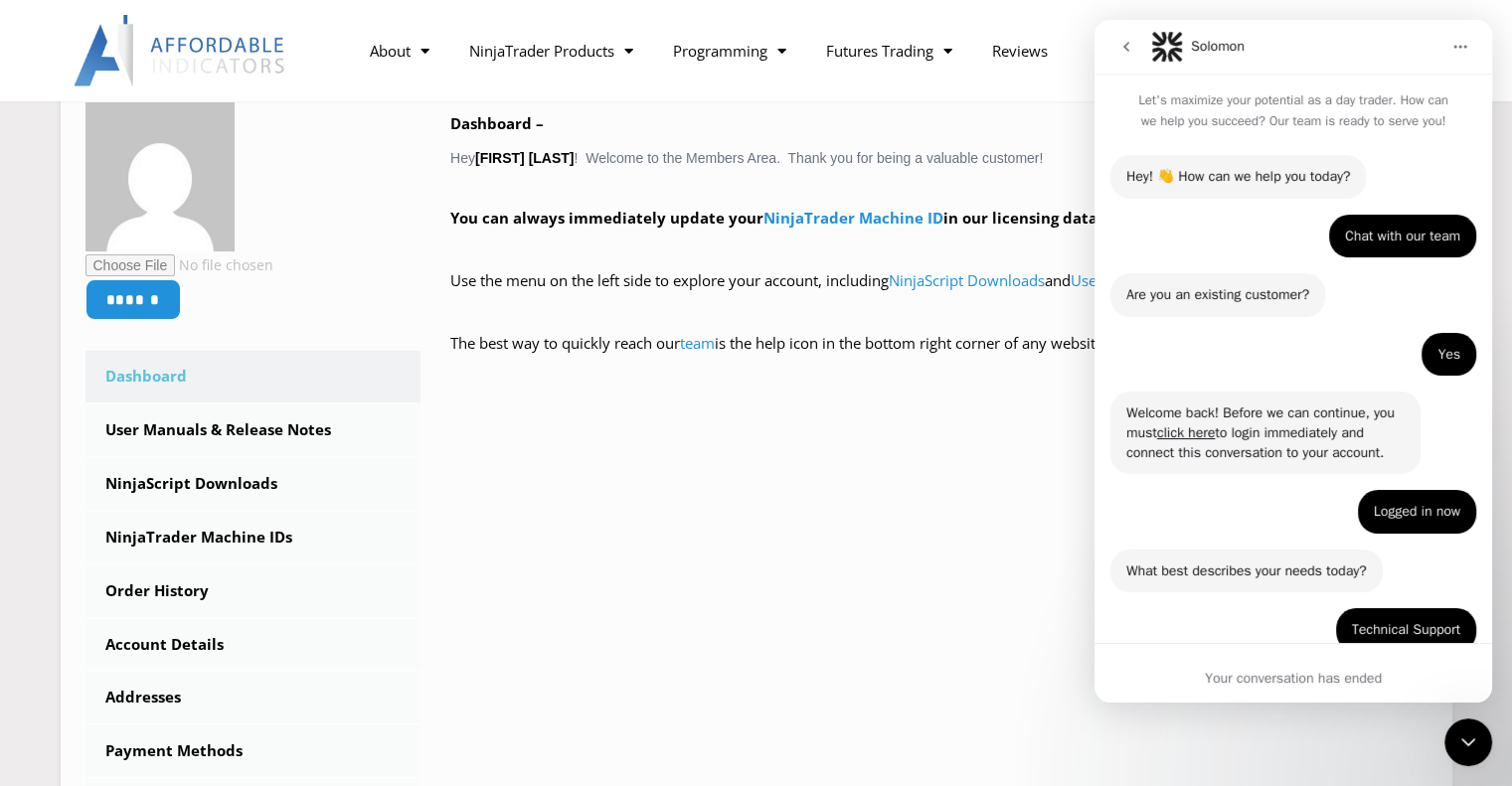 scroll, scrollTop: 3, scrollLeft: 0, axis: vertical 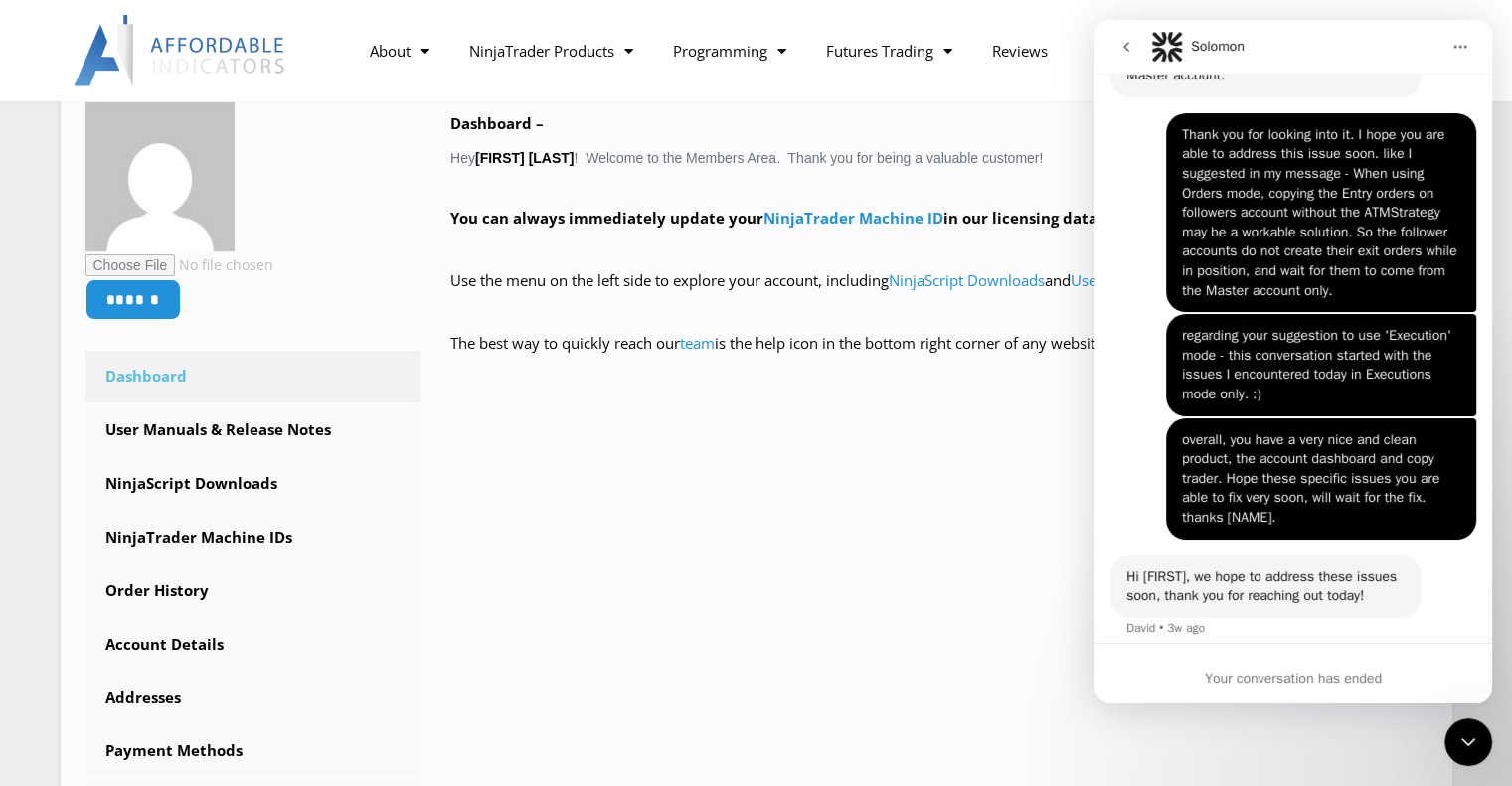 click 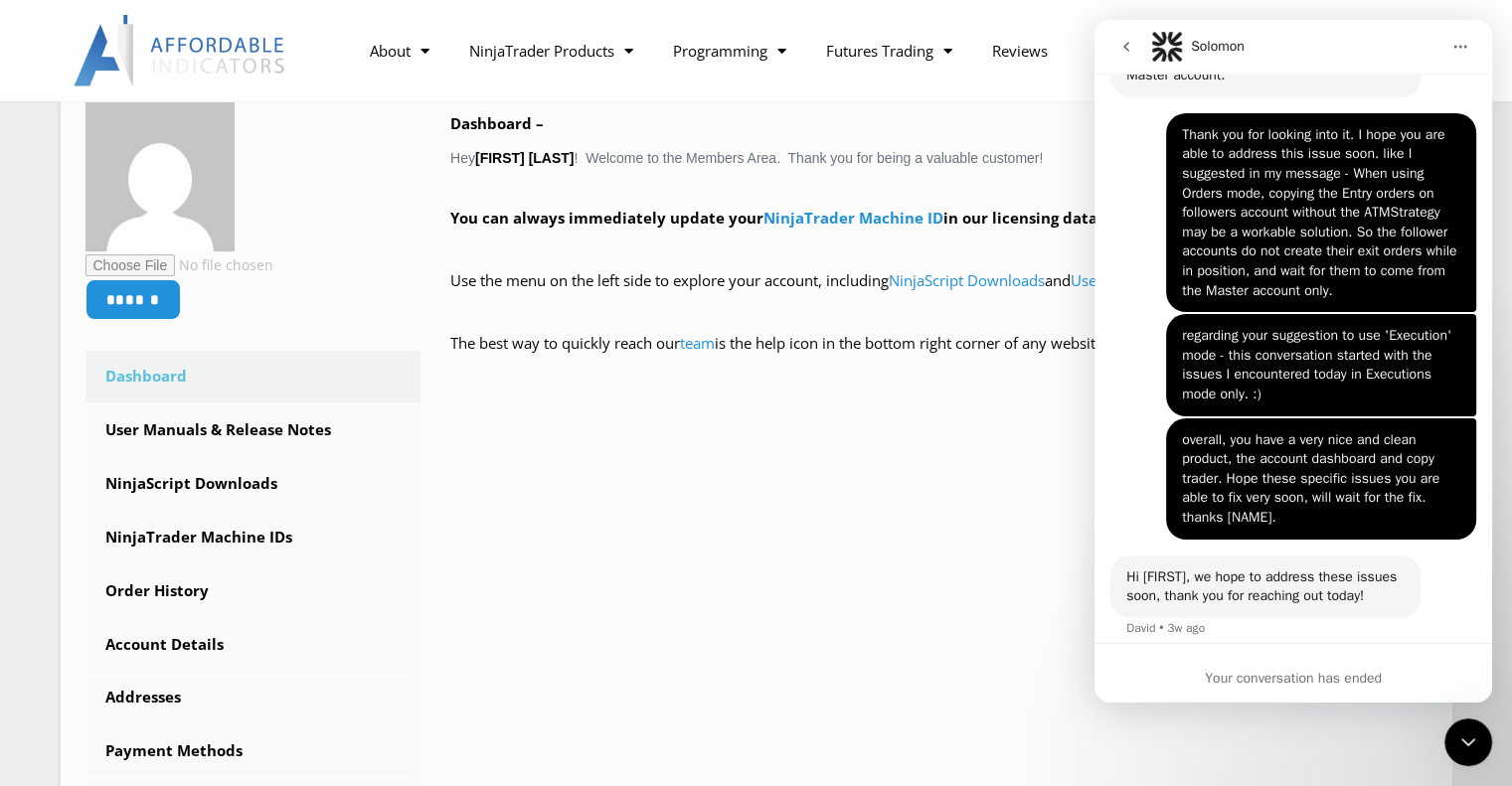 scroll, scrollTop: 0, scrollLeft: 0, axis: both 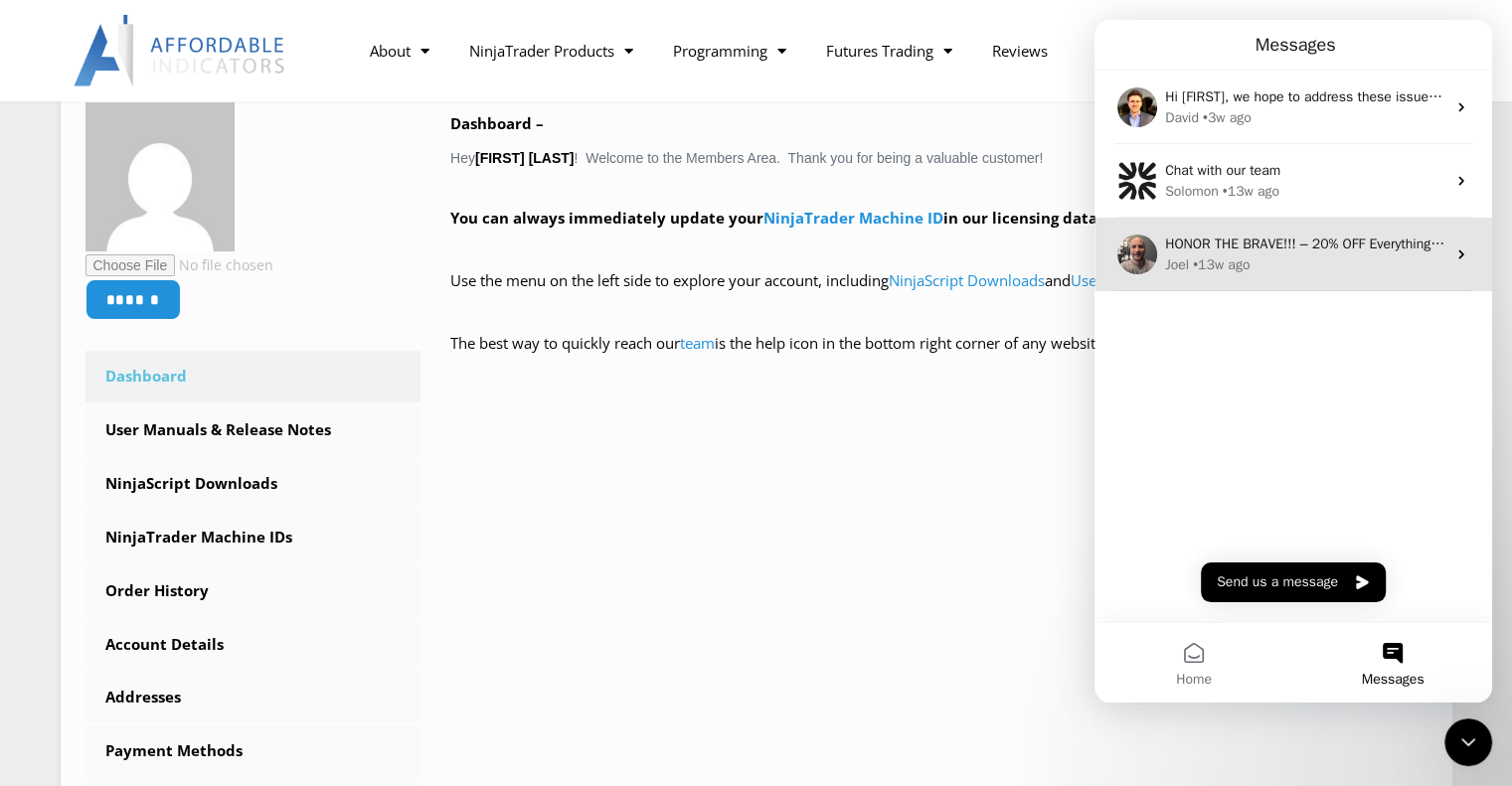 click on "[FIRST] • 13w ago" at bounding box center (1305, 264) 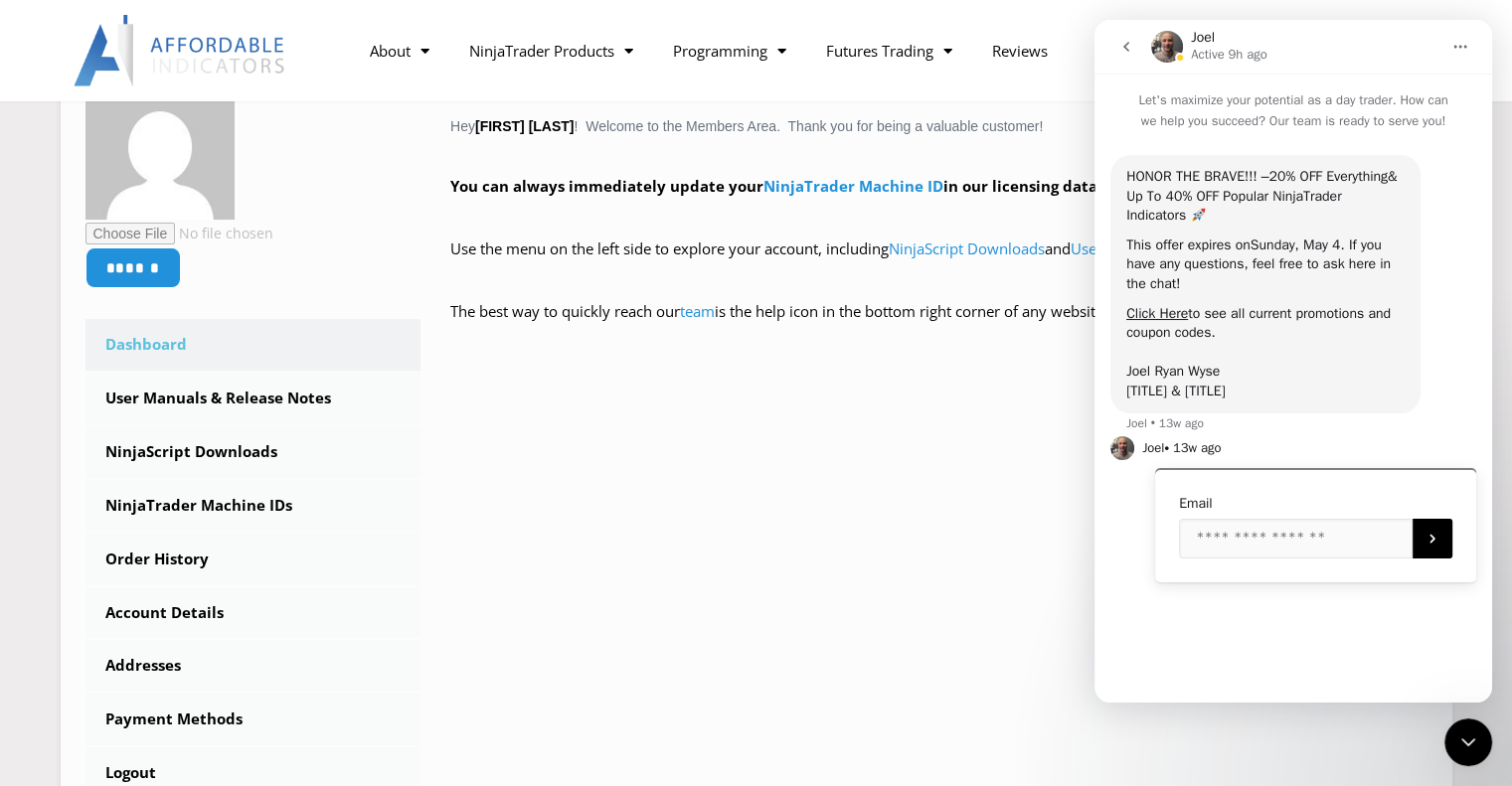 scroll, scrollTop: 331, scrollLeft: 0, axis: vertical 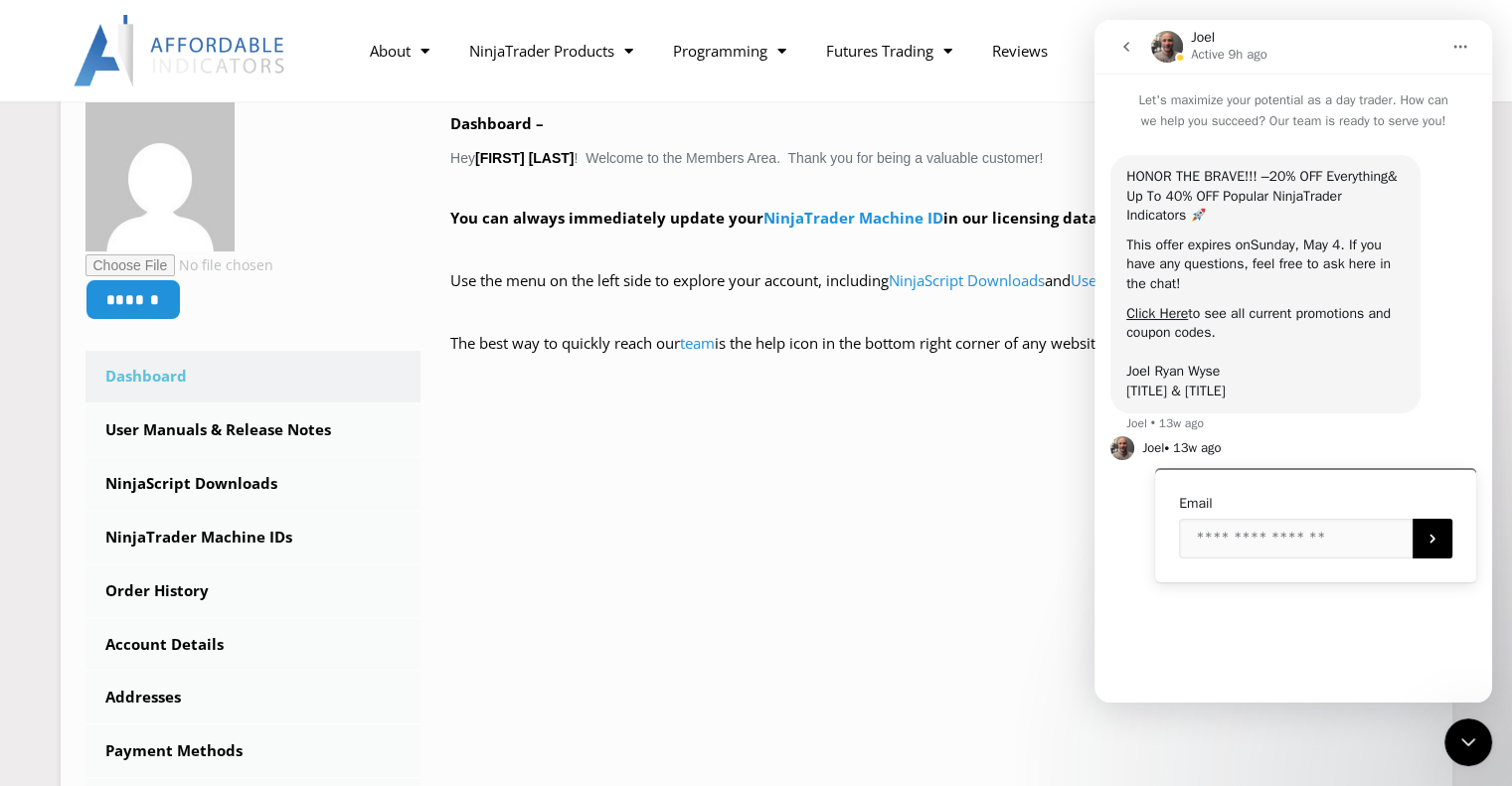 click 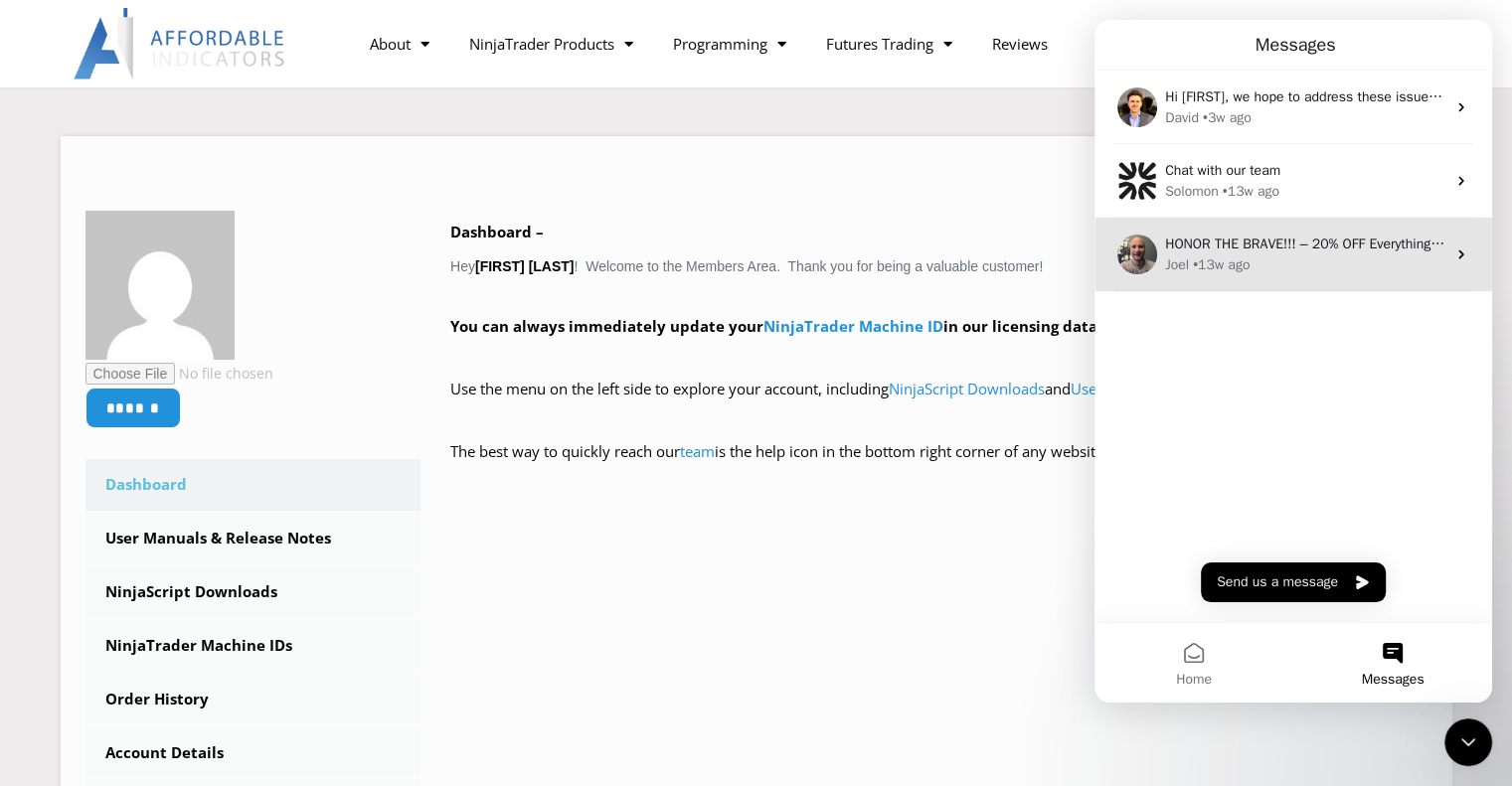 scroll, scrollTop: 165, scrollLeft: 0, axis: vertical 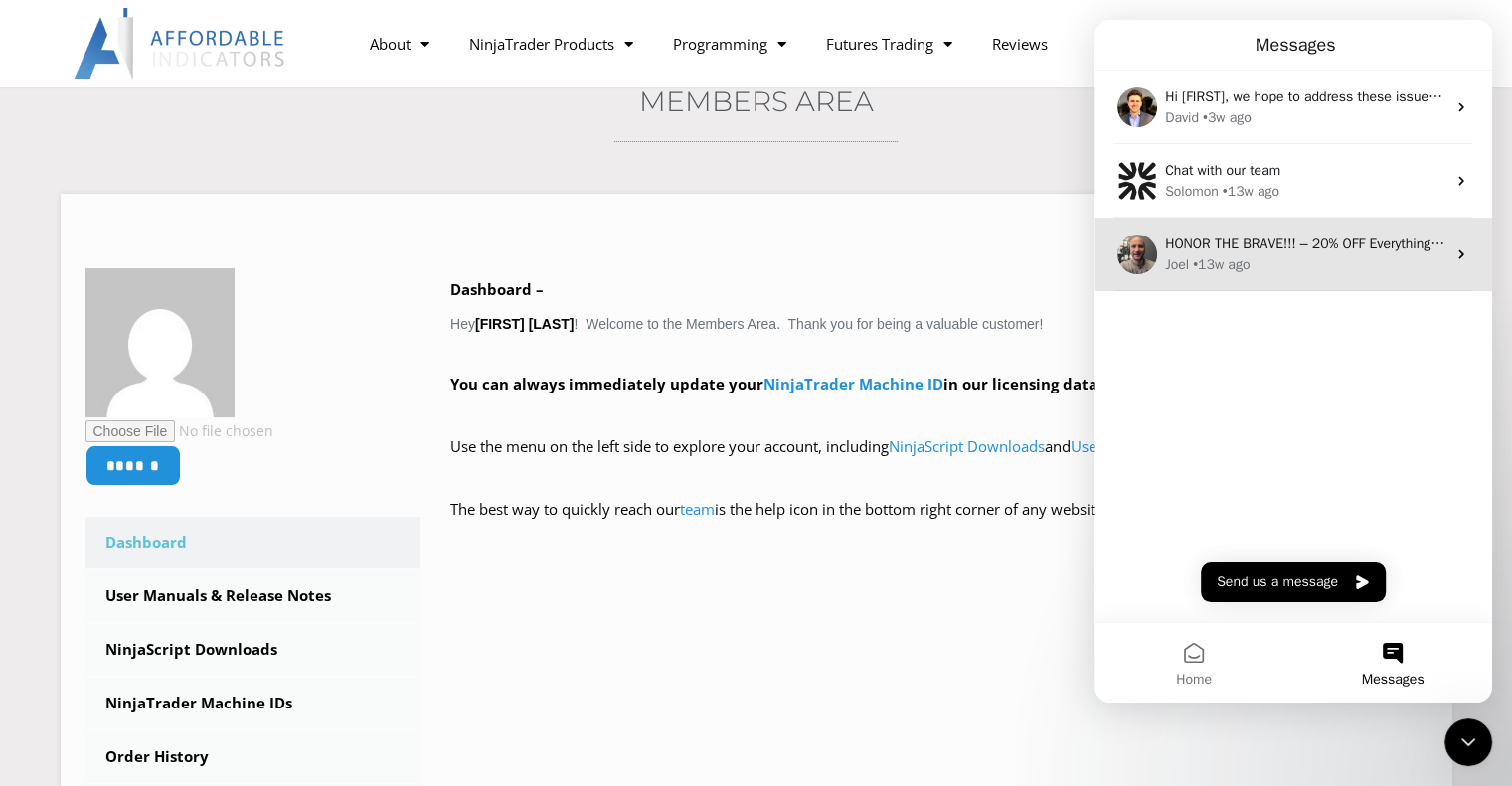 click on "HONOR THE BRAVE!!! – 20% OFF Everything & Up To 40% OFF Popular NinjaTrader Indicators 🚀 This offer expires on Sunday, May 4. If you have any questions, feel free to ask here in the chat! Click Here to see all current promotions and coupon codes. ​ ​[FIRST] [LAST] Owner & Lead Developer" at bounding box center [2059, 243] 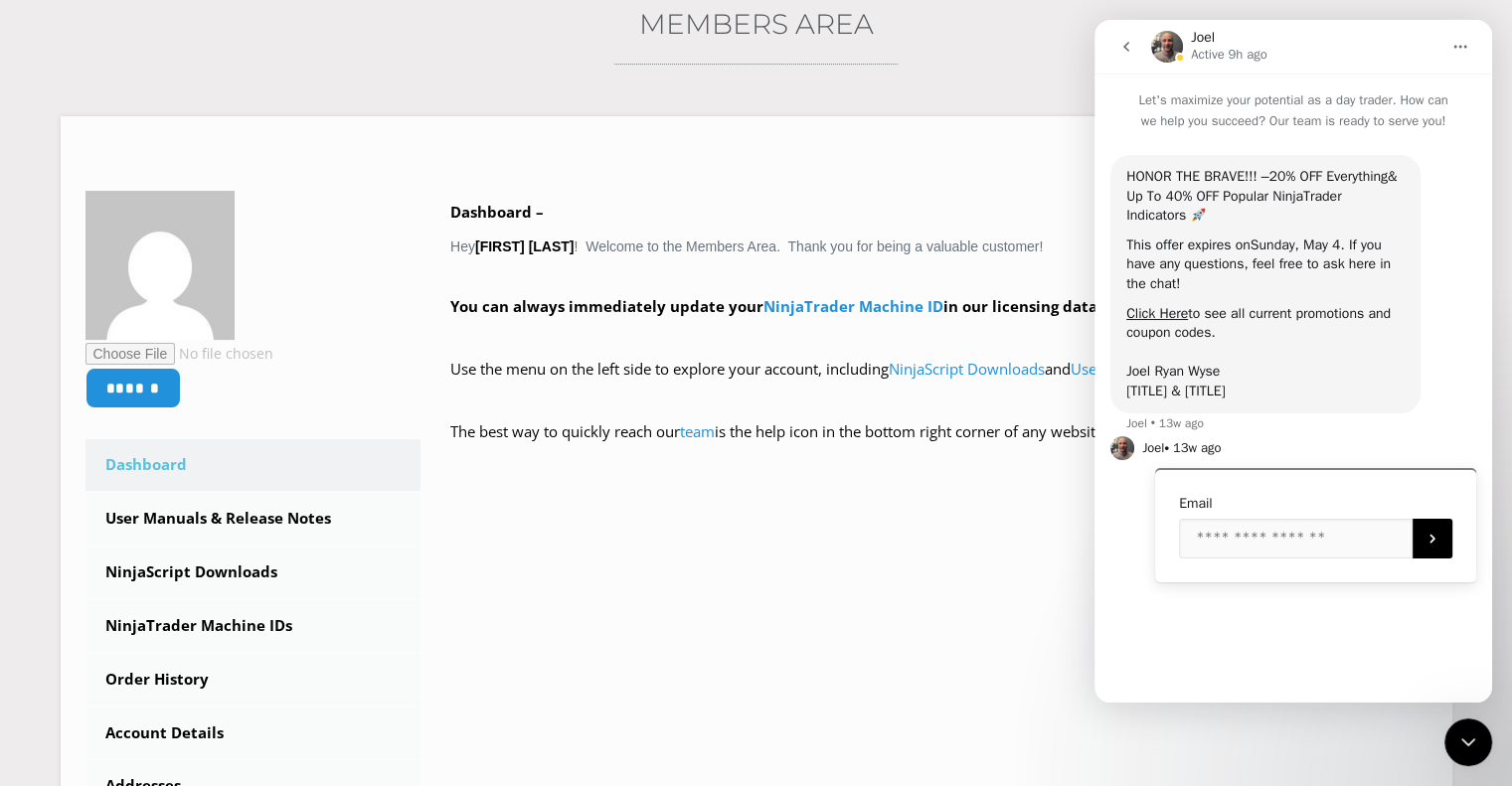 scroll, scrollTop: 497, scrollLeft: 0, axis: vertical 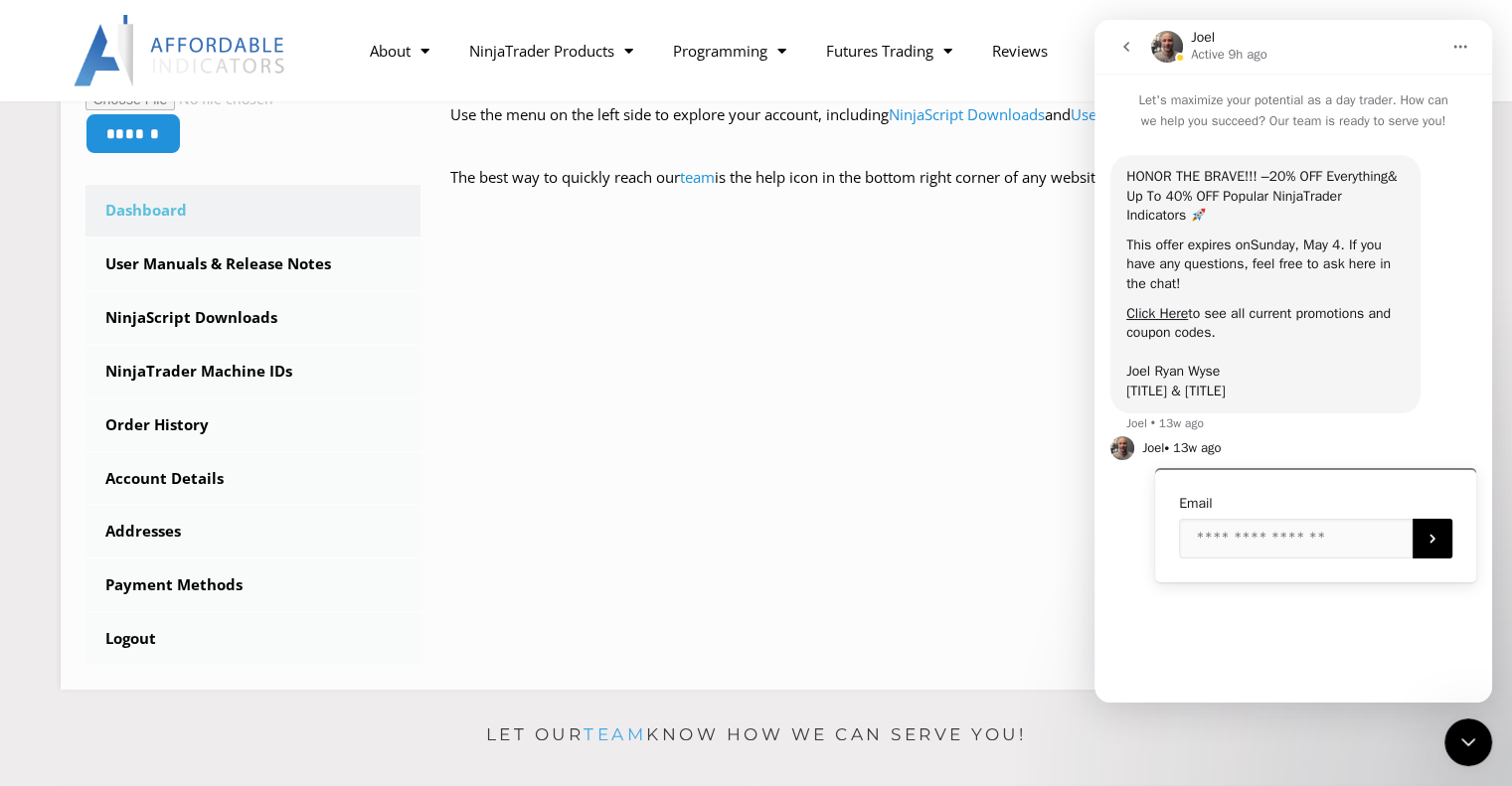 click 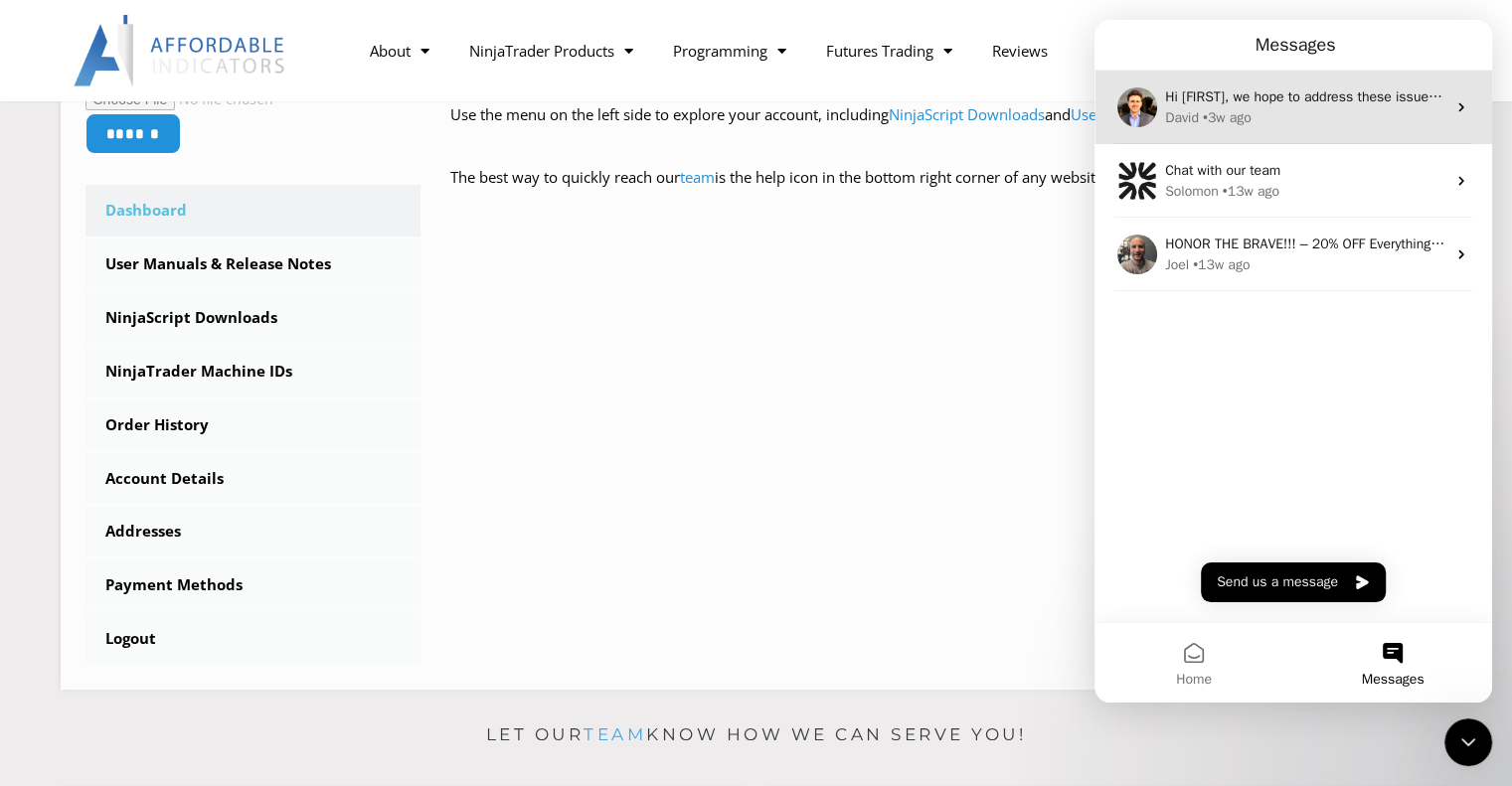 click on "Hi [FIRST], we hope to address these issues soon, thank you for reaching out today!" at bounding box center [1421, 96] 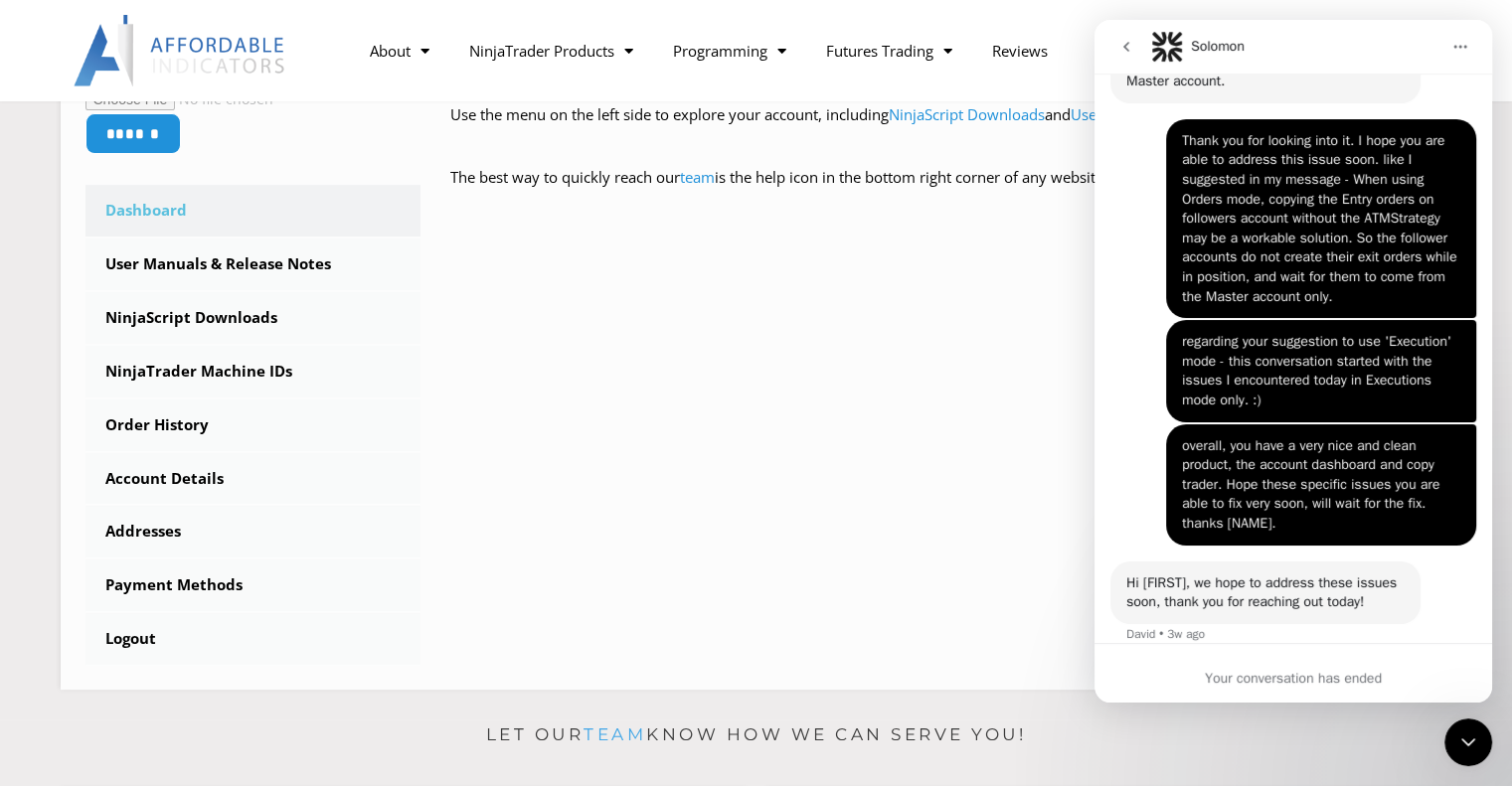scroll, scrollTop: 4268, scrollLeft: 0, axis: vertical 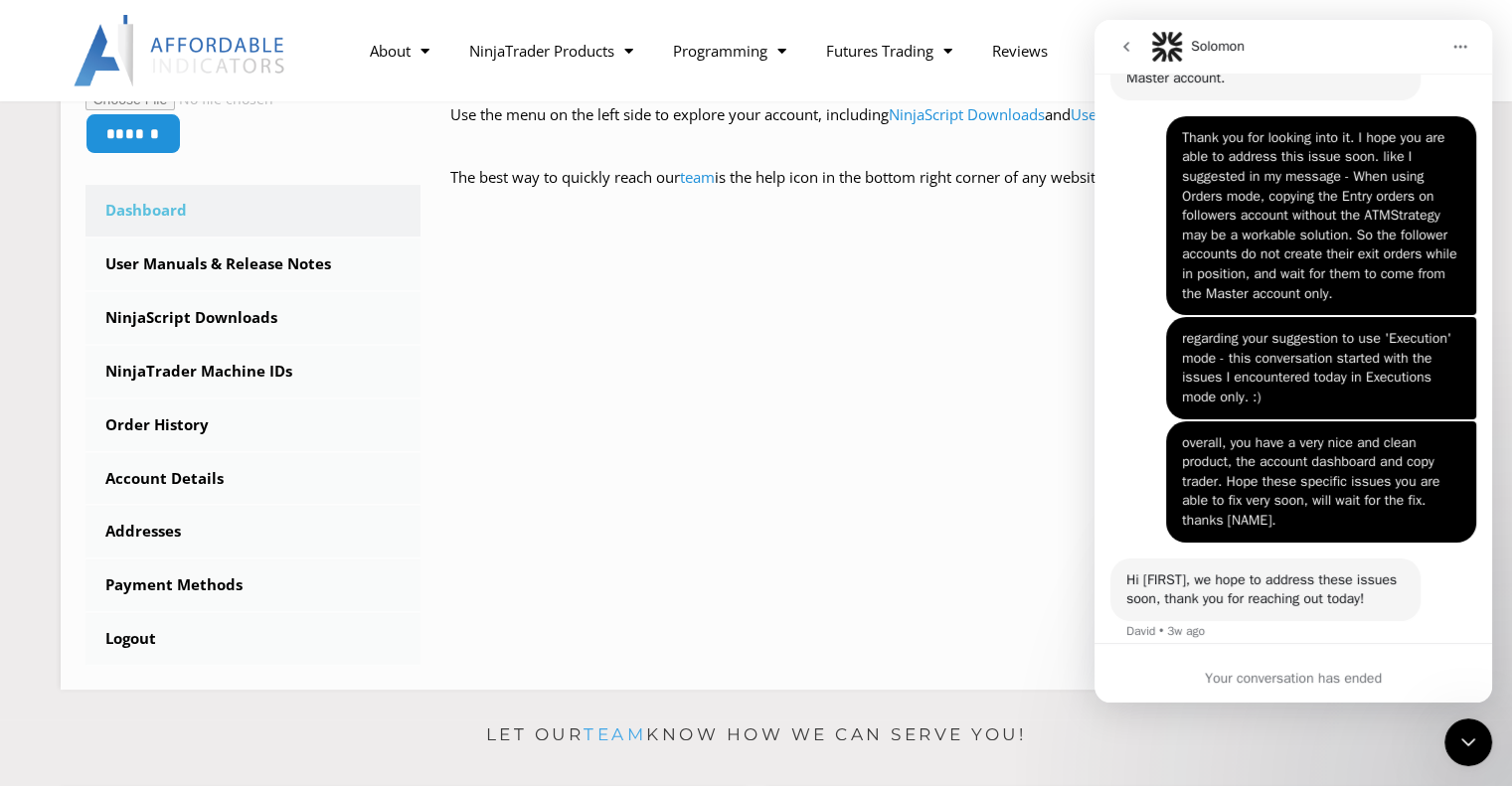 click on "Your conversation has ended" at bounding box center (1293, 678) 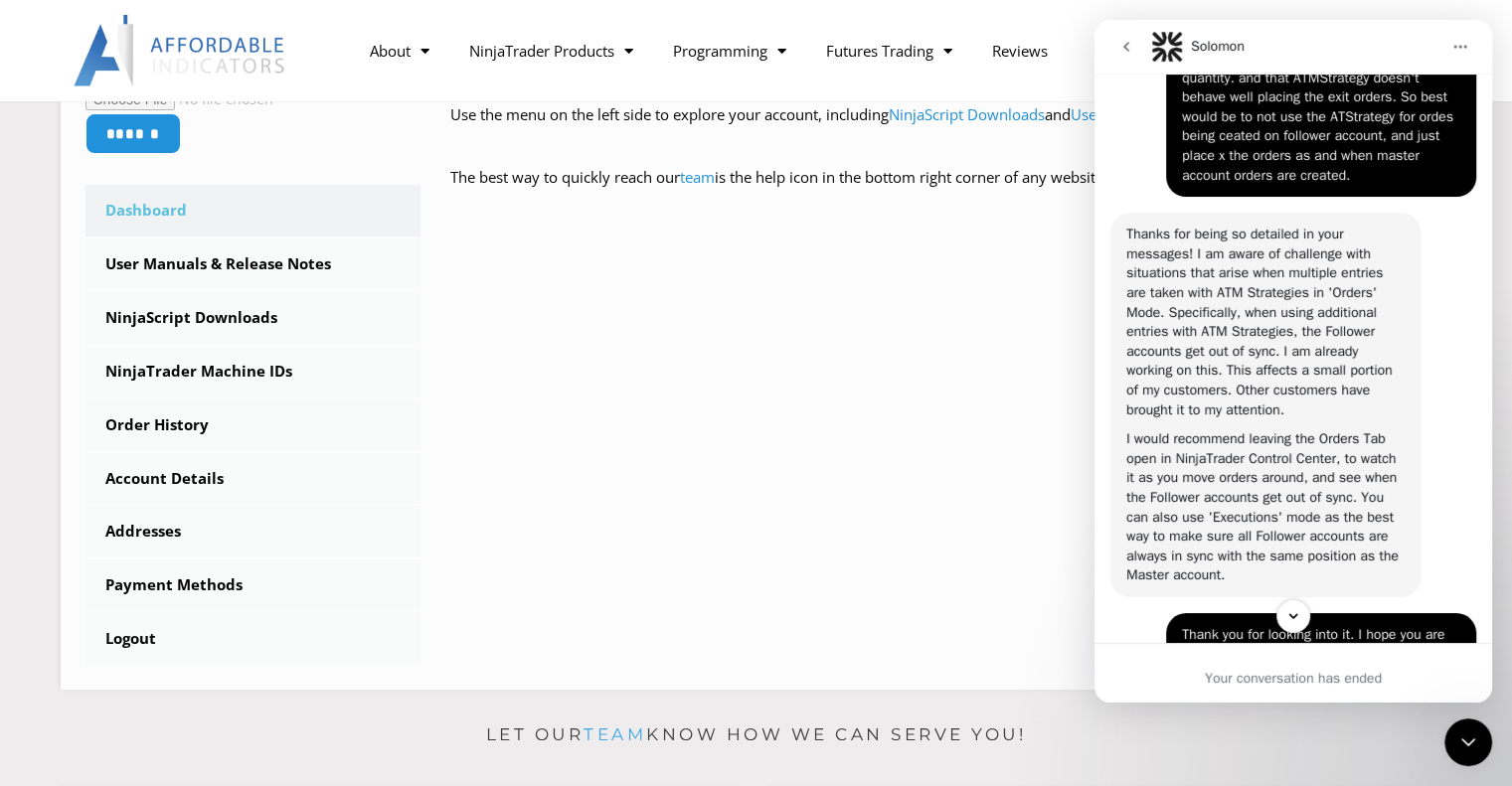 scroll, scrollTop: 4268, scrollLeft: 0, axis: vertical 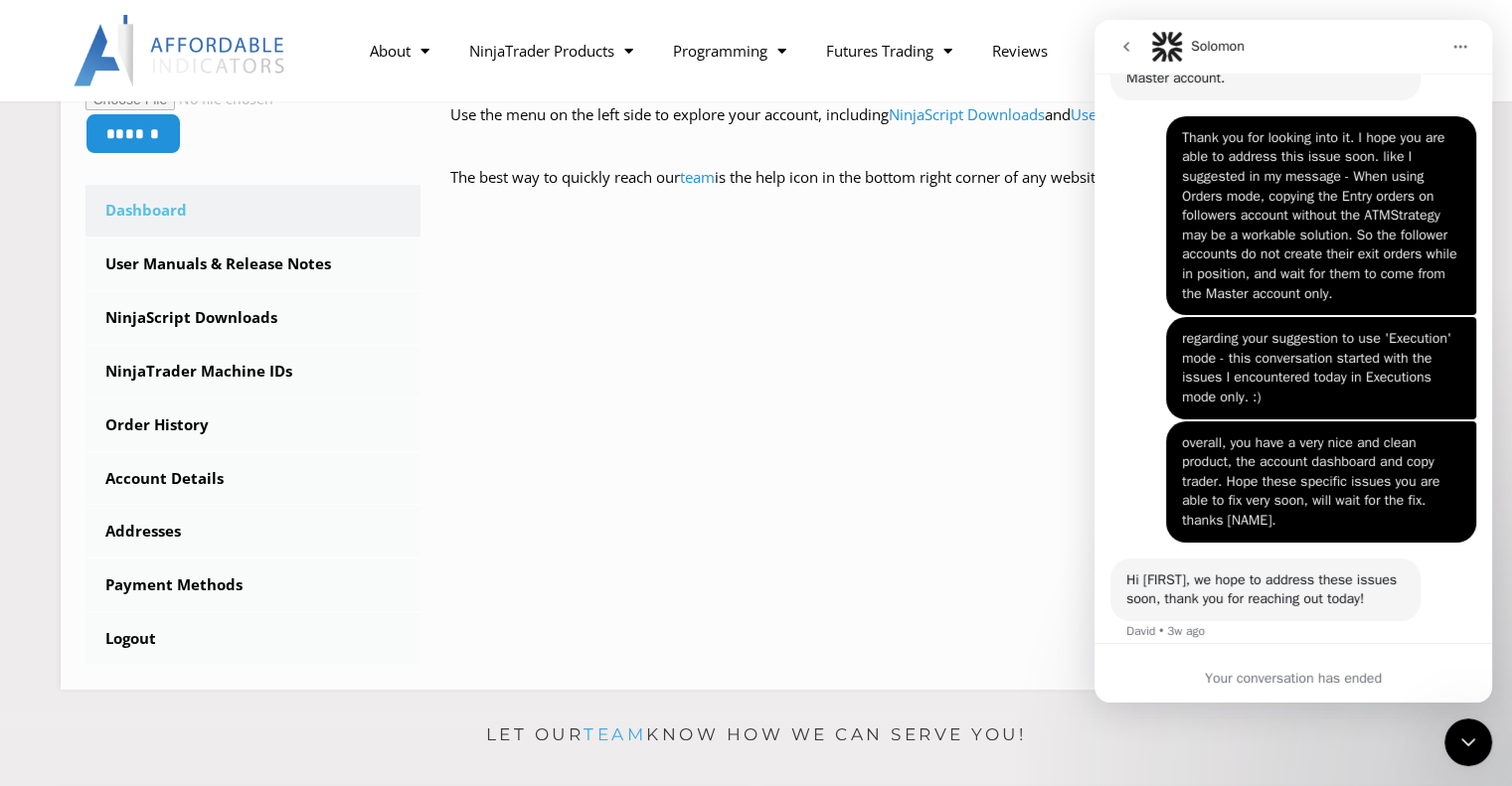 click on "Solomon" at bounding box center [1218, 46] 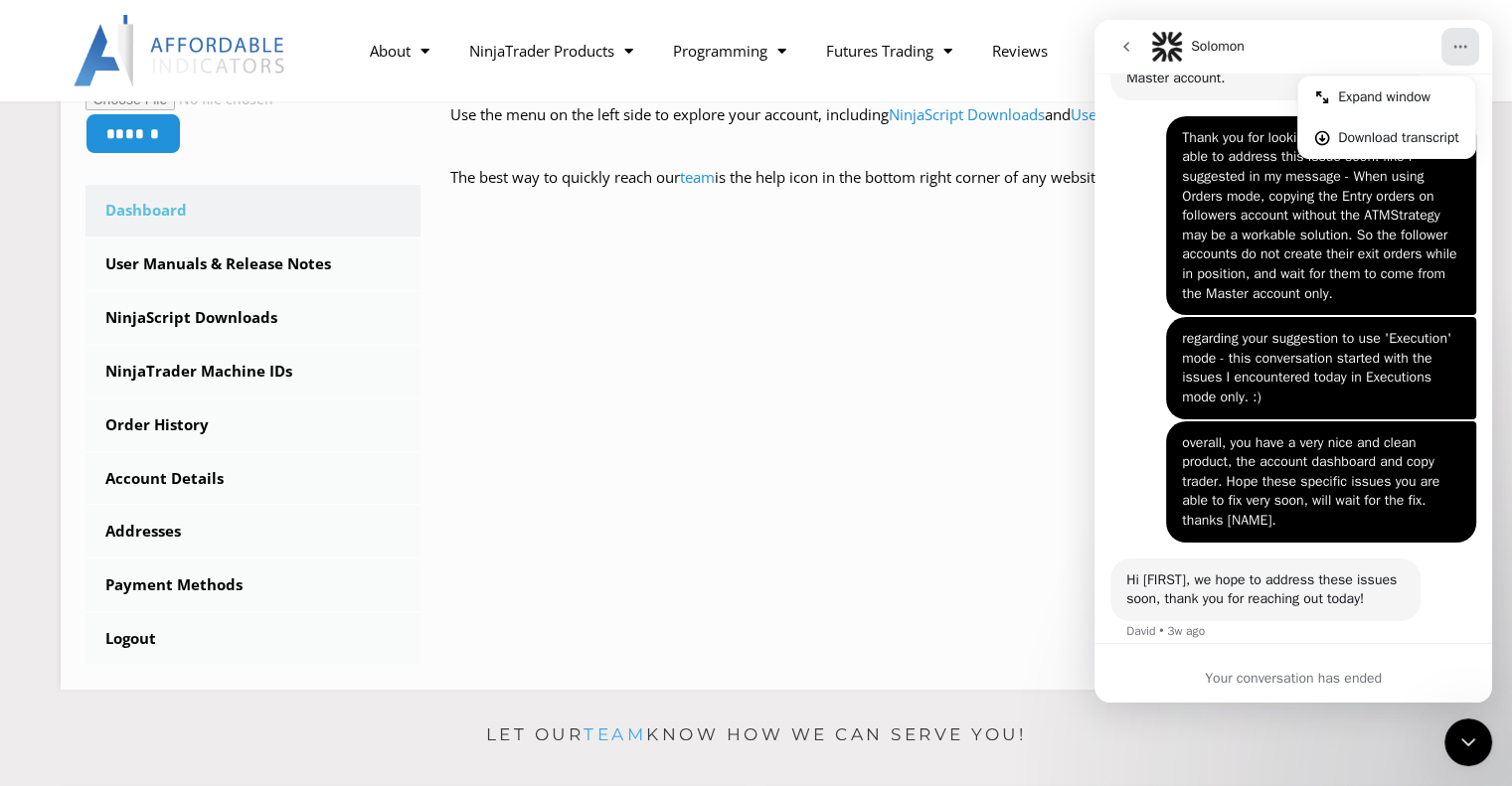 click 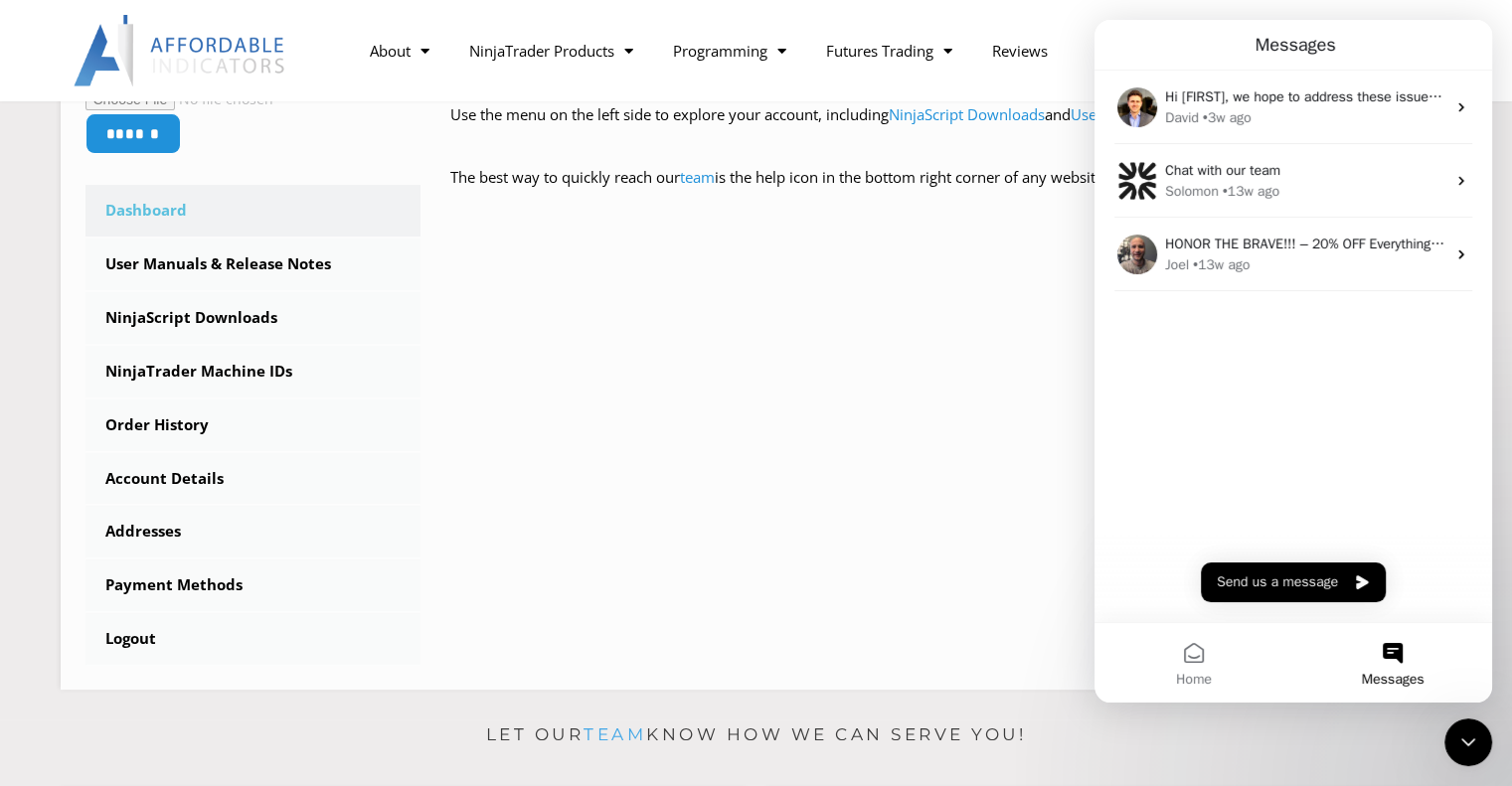 scroll, scrollTop: 0, scrollLeft: 0, axis: both 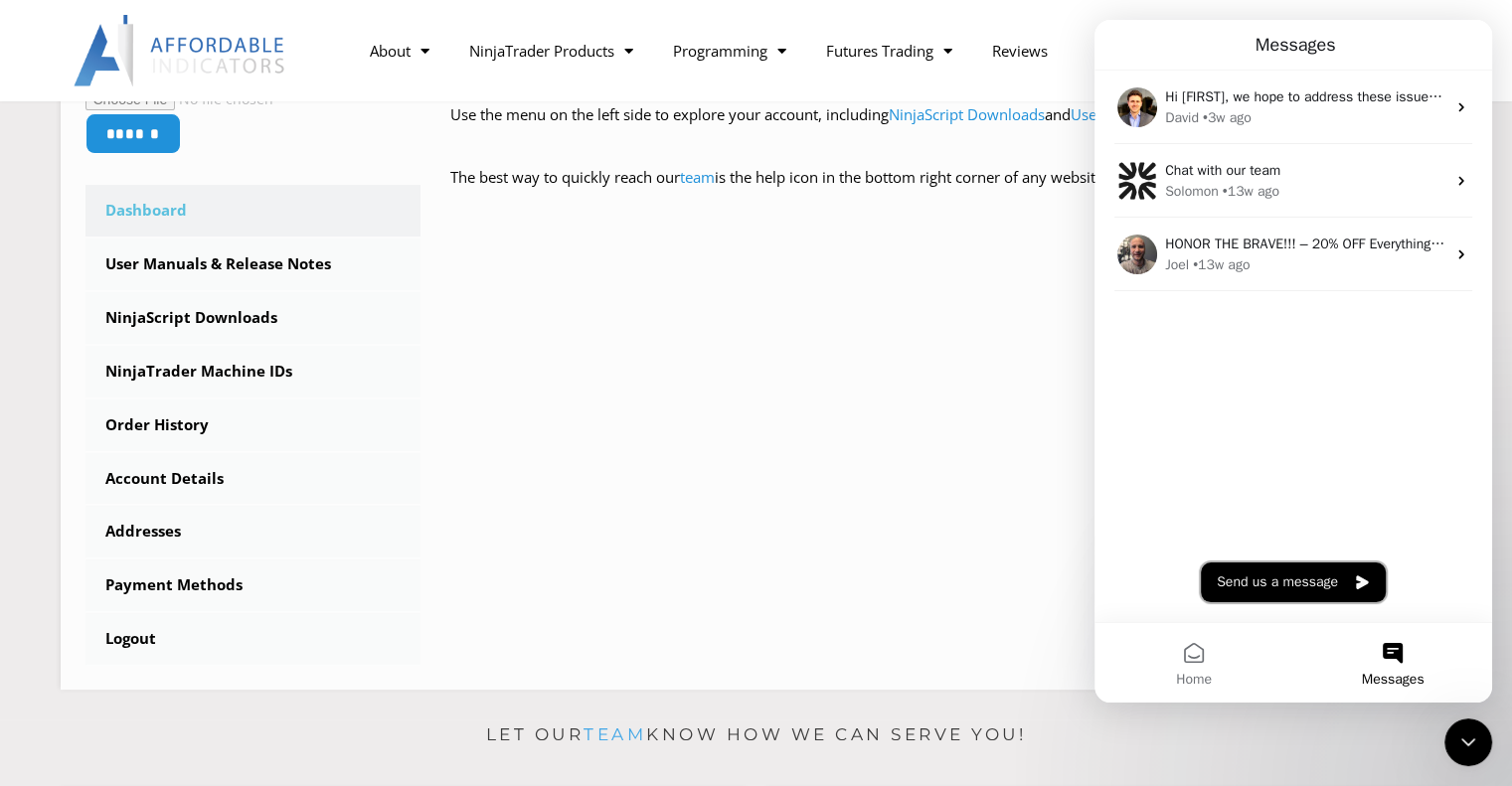 click on "Send us a message" at bounding box center (1293, 582) 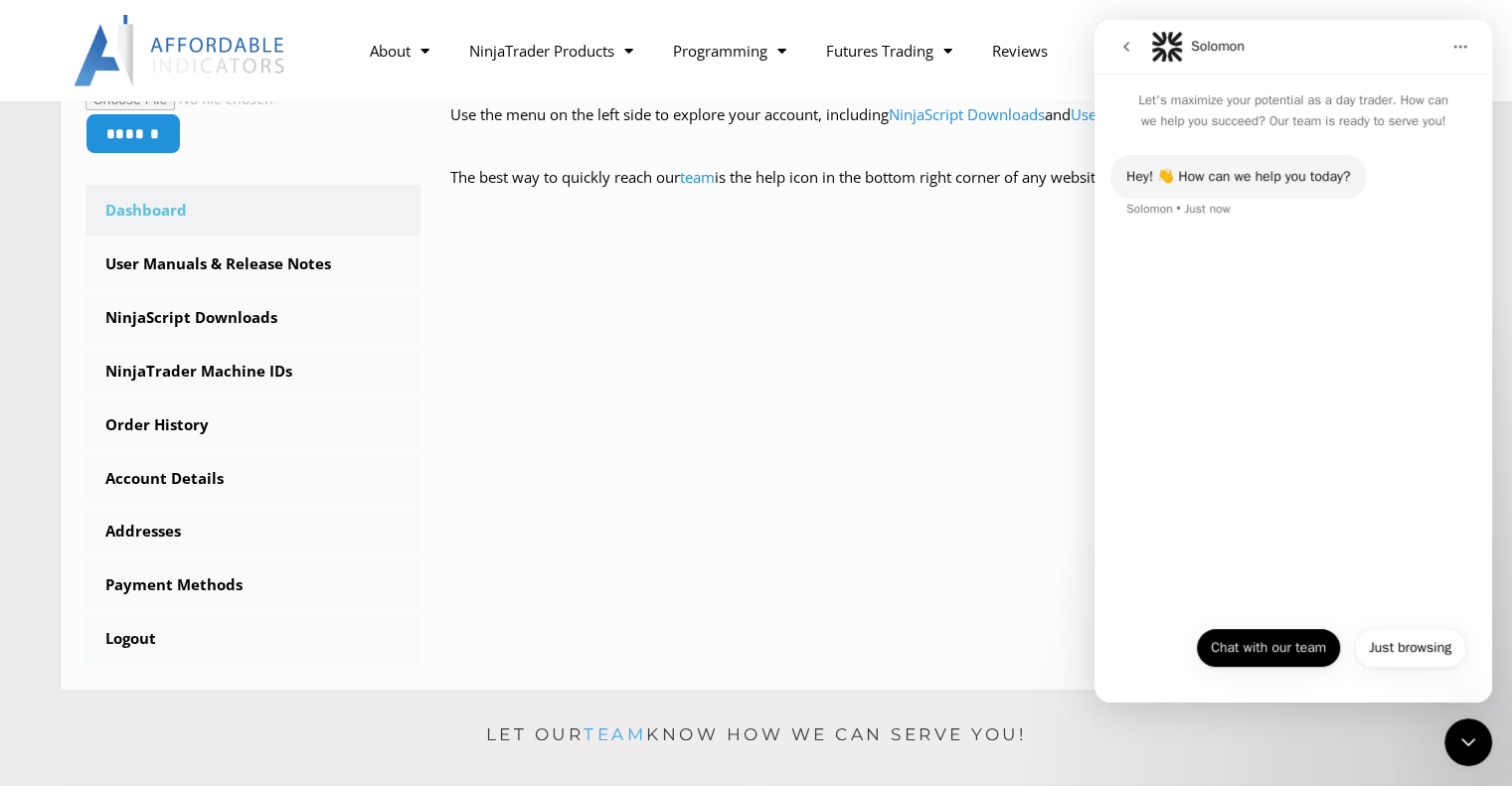 click on "Chat with our team" at bounding box center (1268, 648) 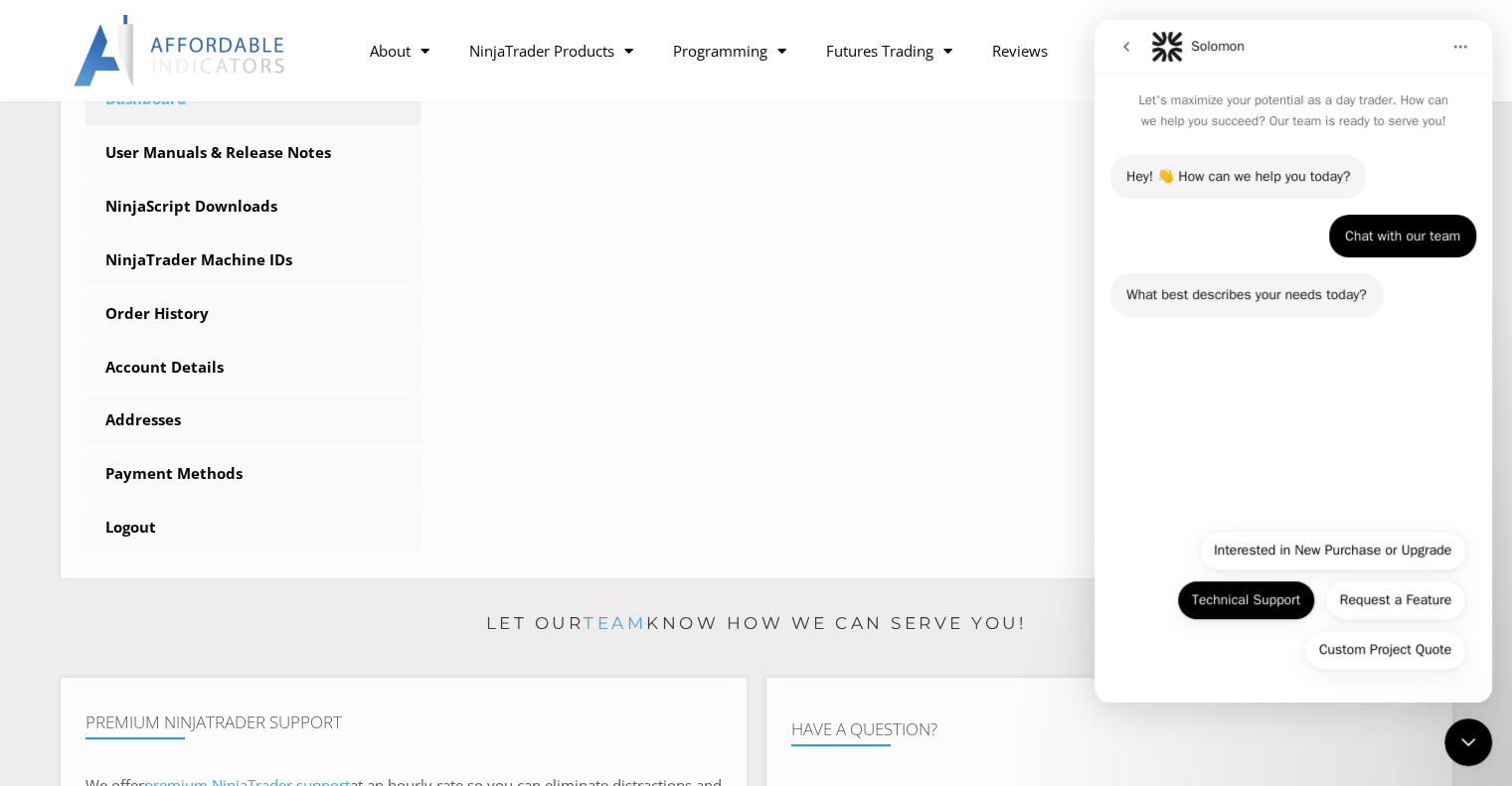 scroll, scrollTop: 662, scrollLeft: 0, axis: vertical 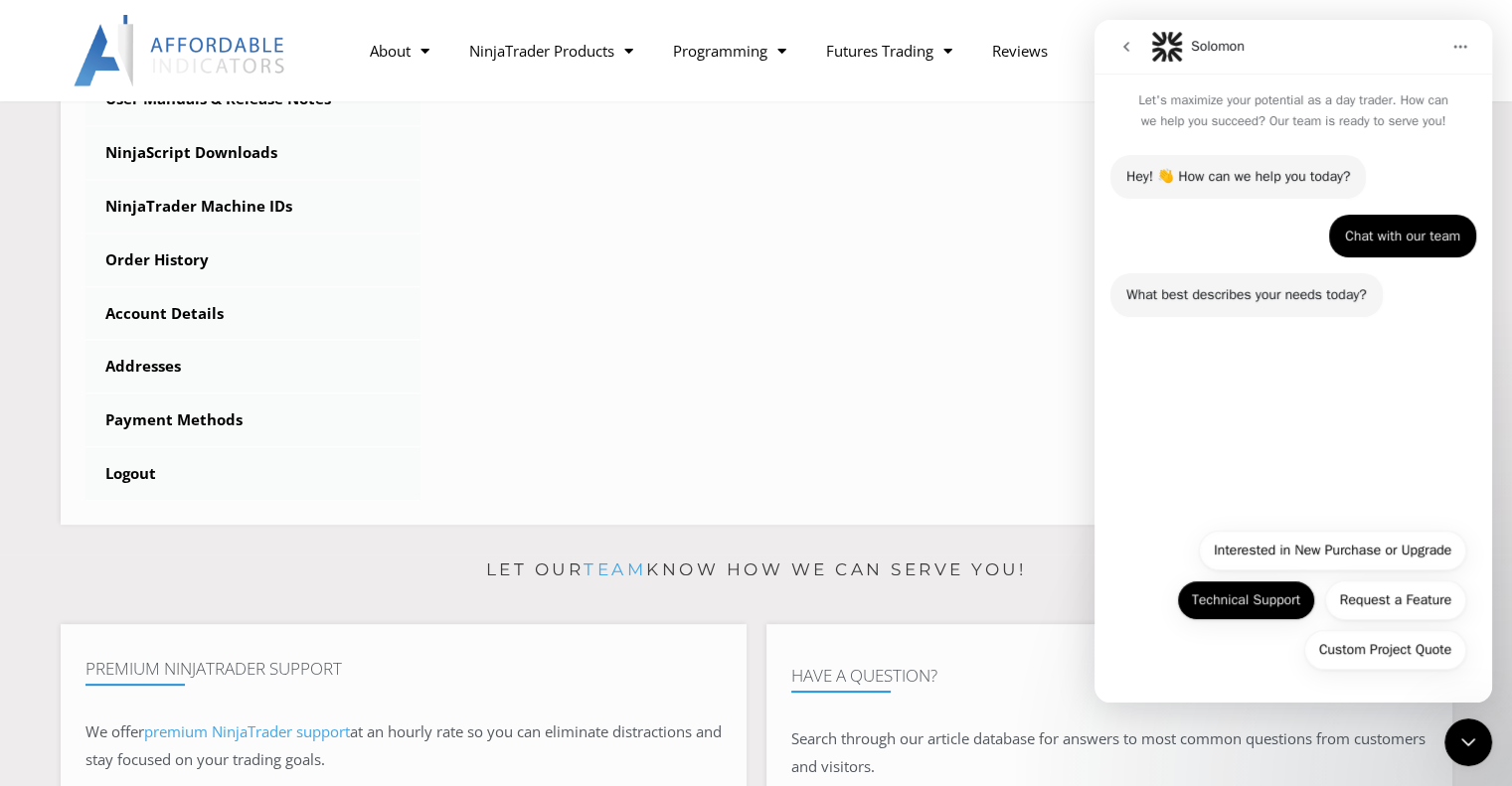 click on "Technical Support" at bounding box center (1246, 600) 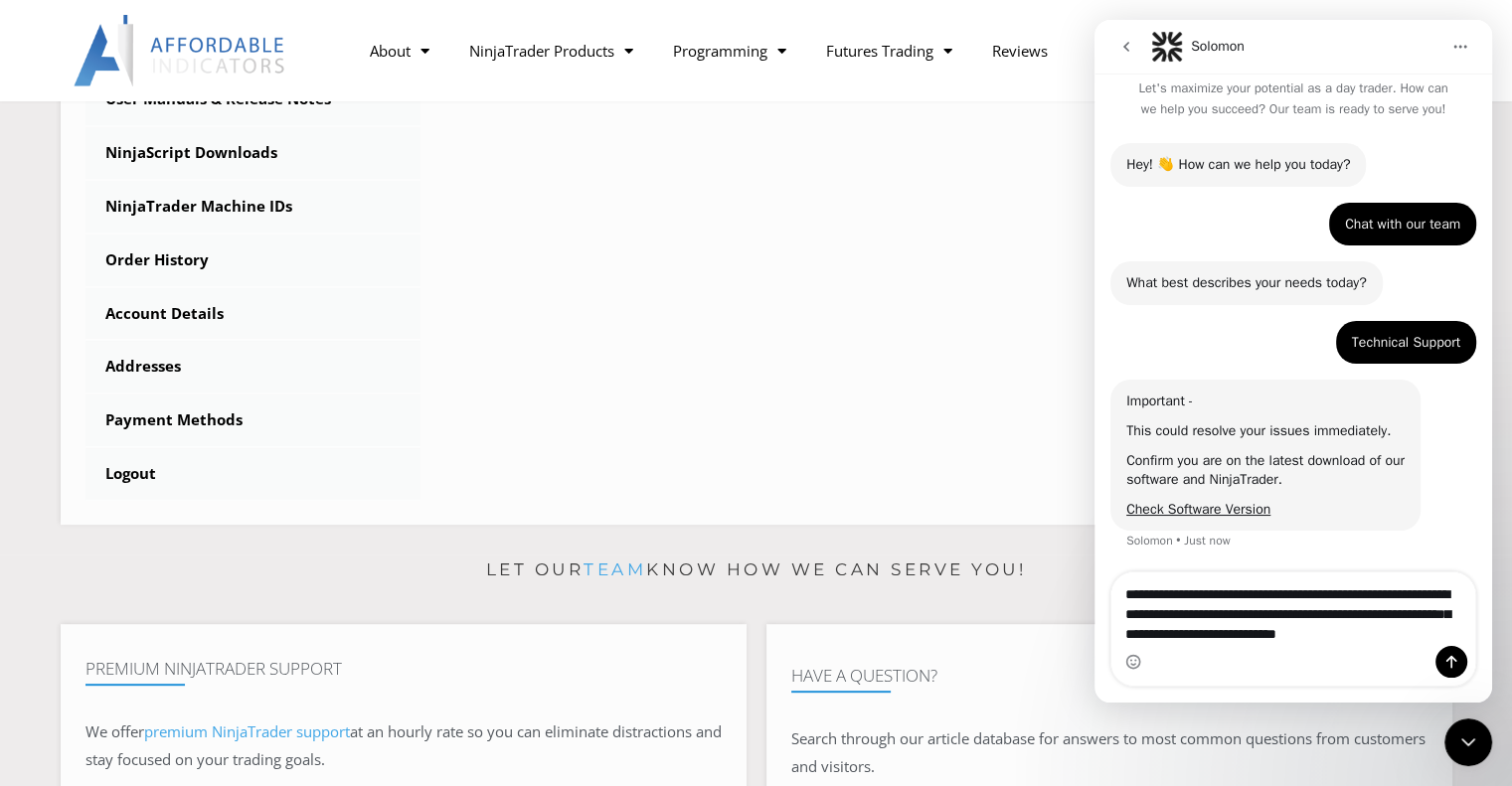 scroll, scrollTop: 32, scrollLeft: 0, axis: vertical 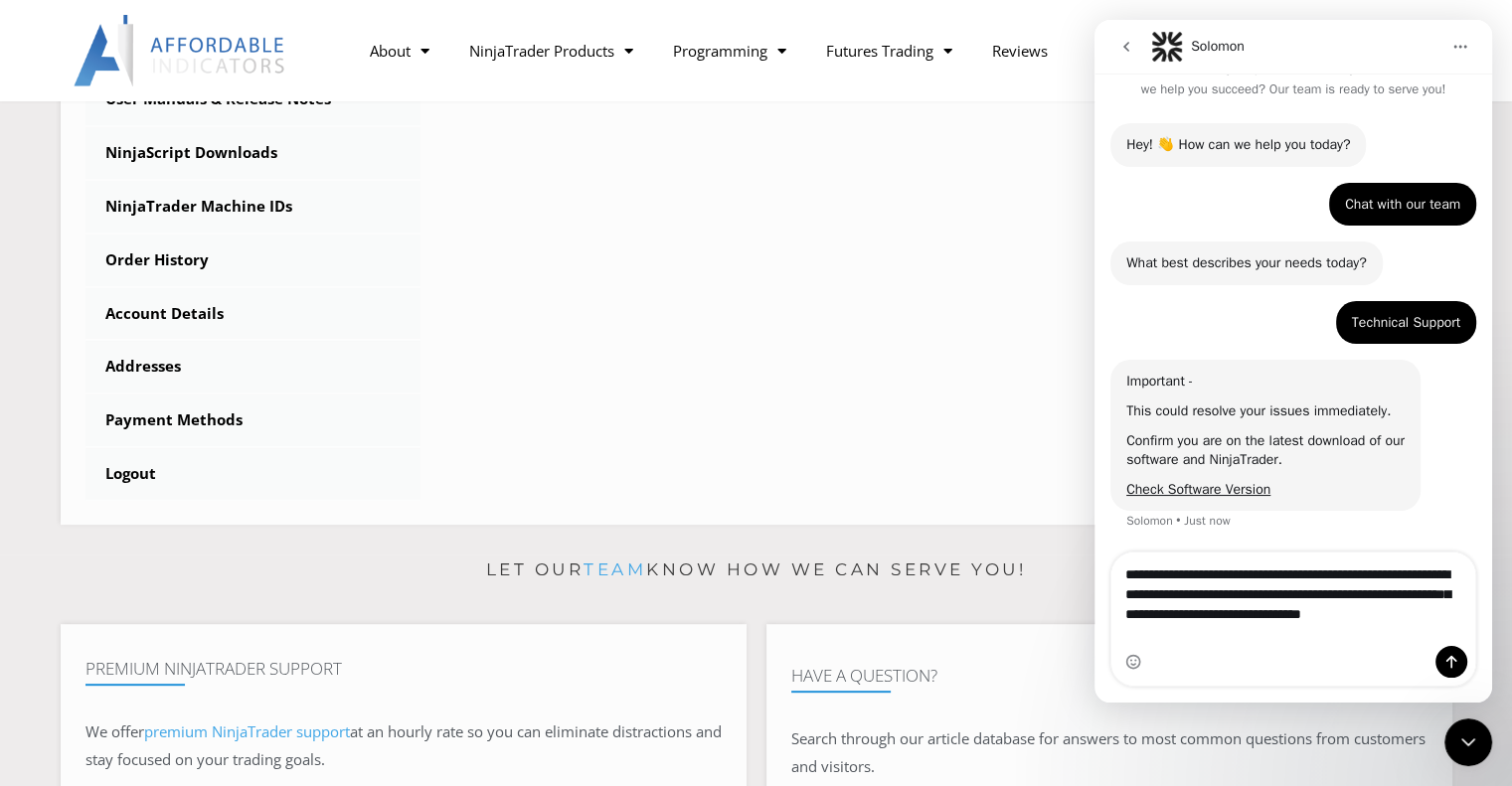 type on "**********" 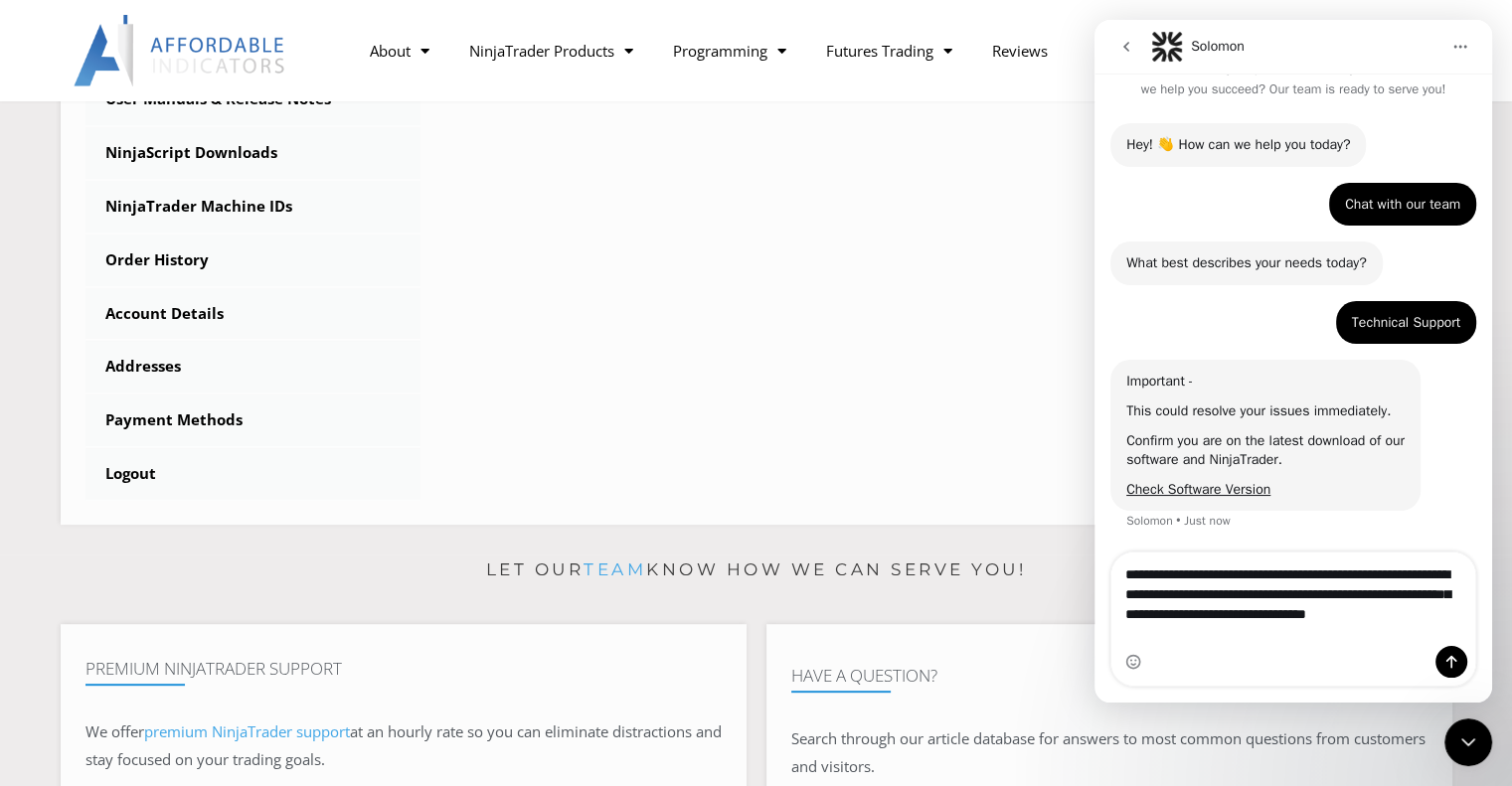 click on "**********" at bounding box center (1293, 599) 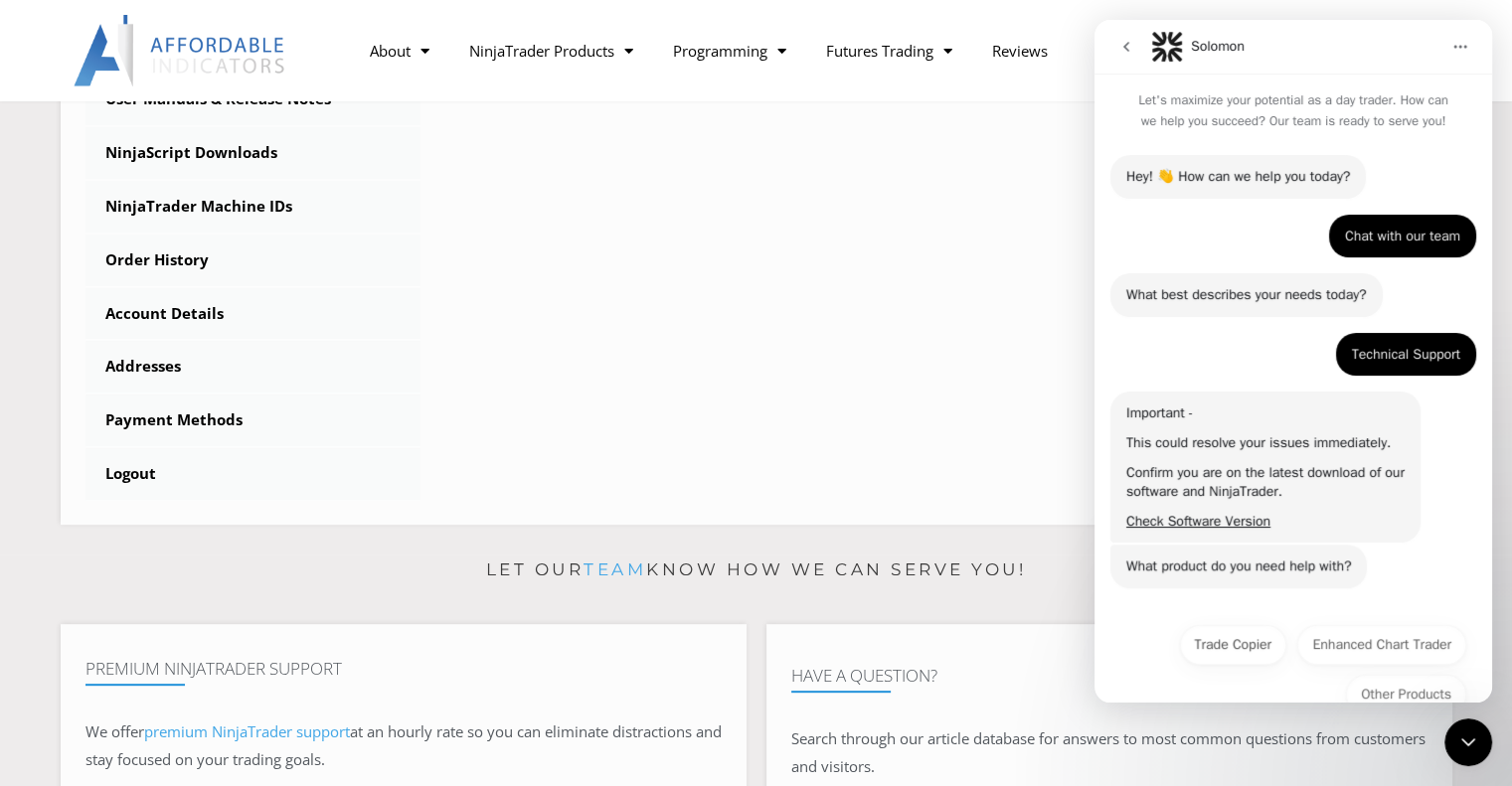 scroll, scrollTop: 44, scrollLeft: 0, axis: vertical 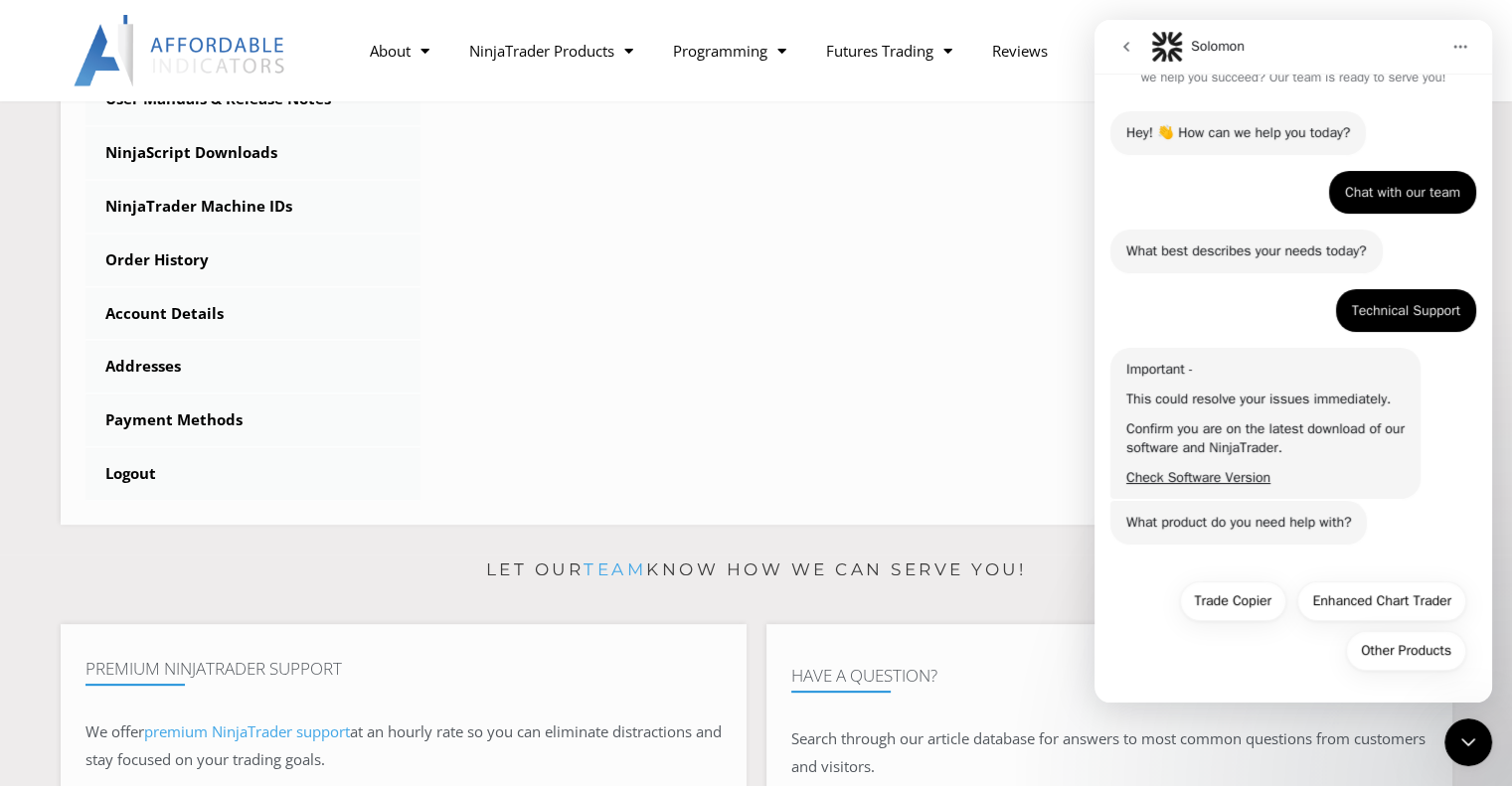 click on "What product do you need help with?" at bounding box center [1239, 523] 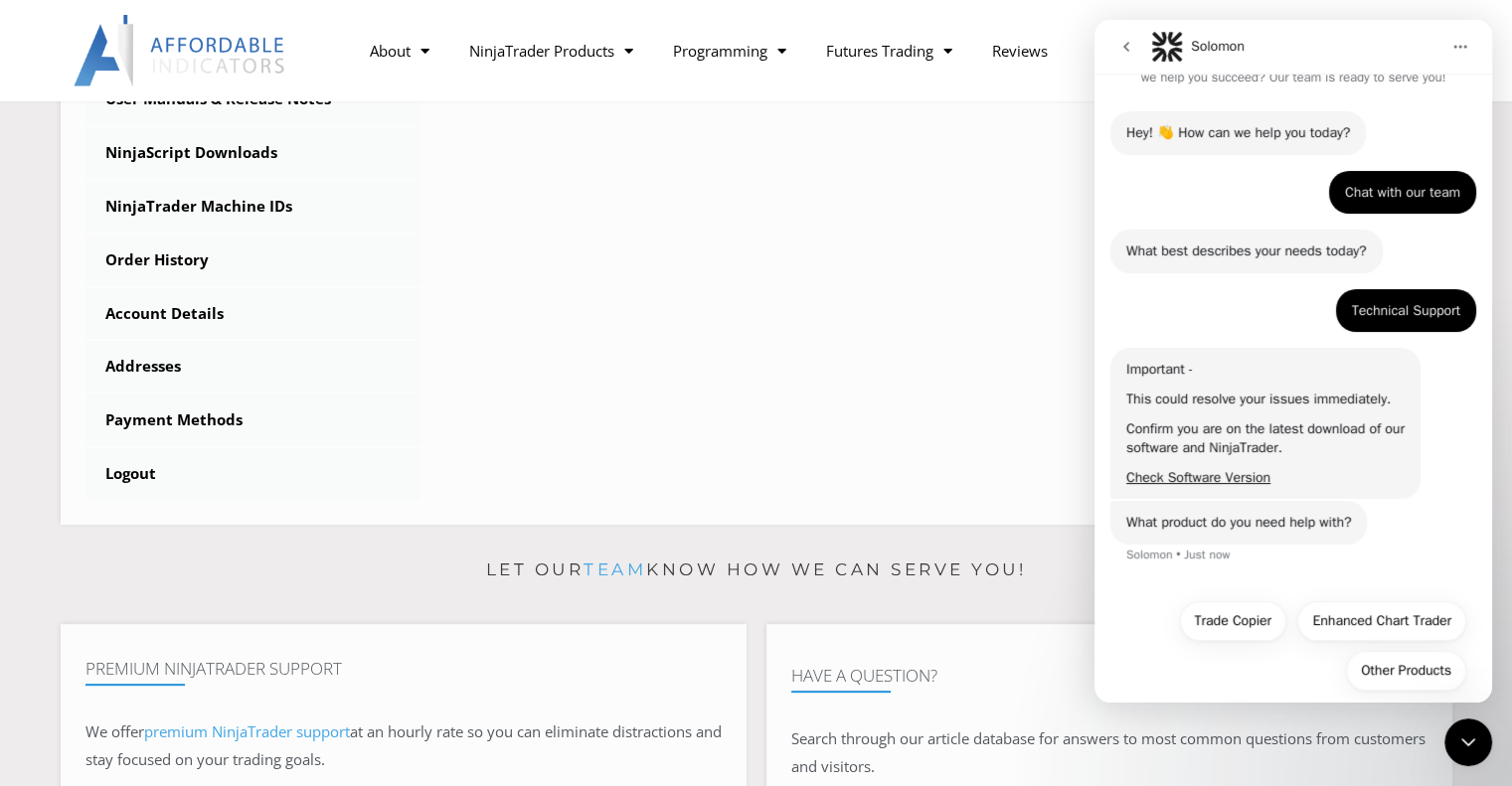 scroll, scrollTop: 64, scrollLeft: 0, axis: vertical 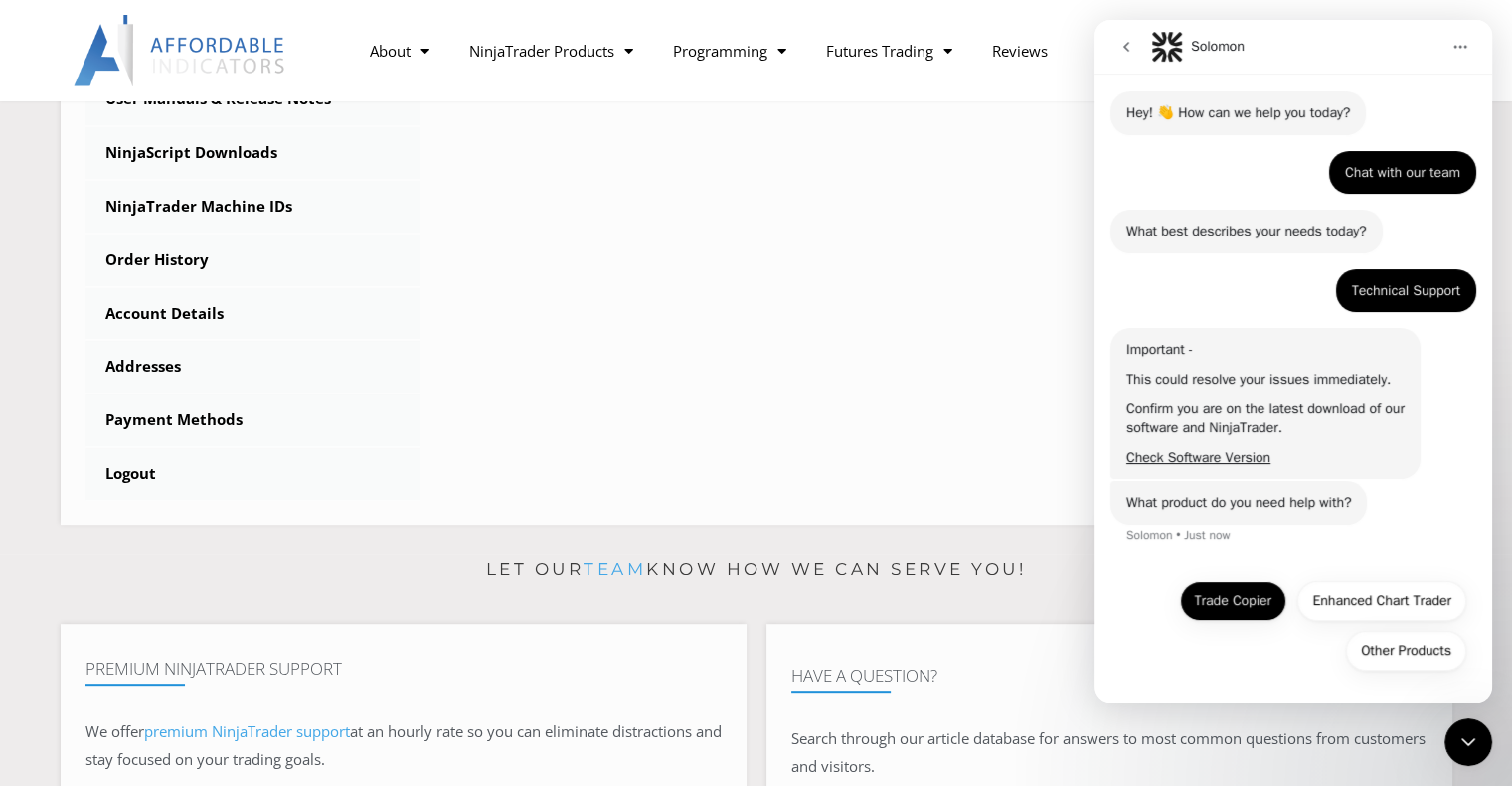 click on "Trade Copier" at bounding box center [1233, 601] 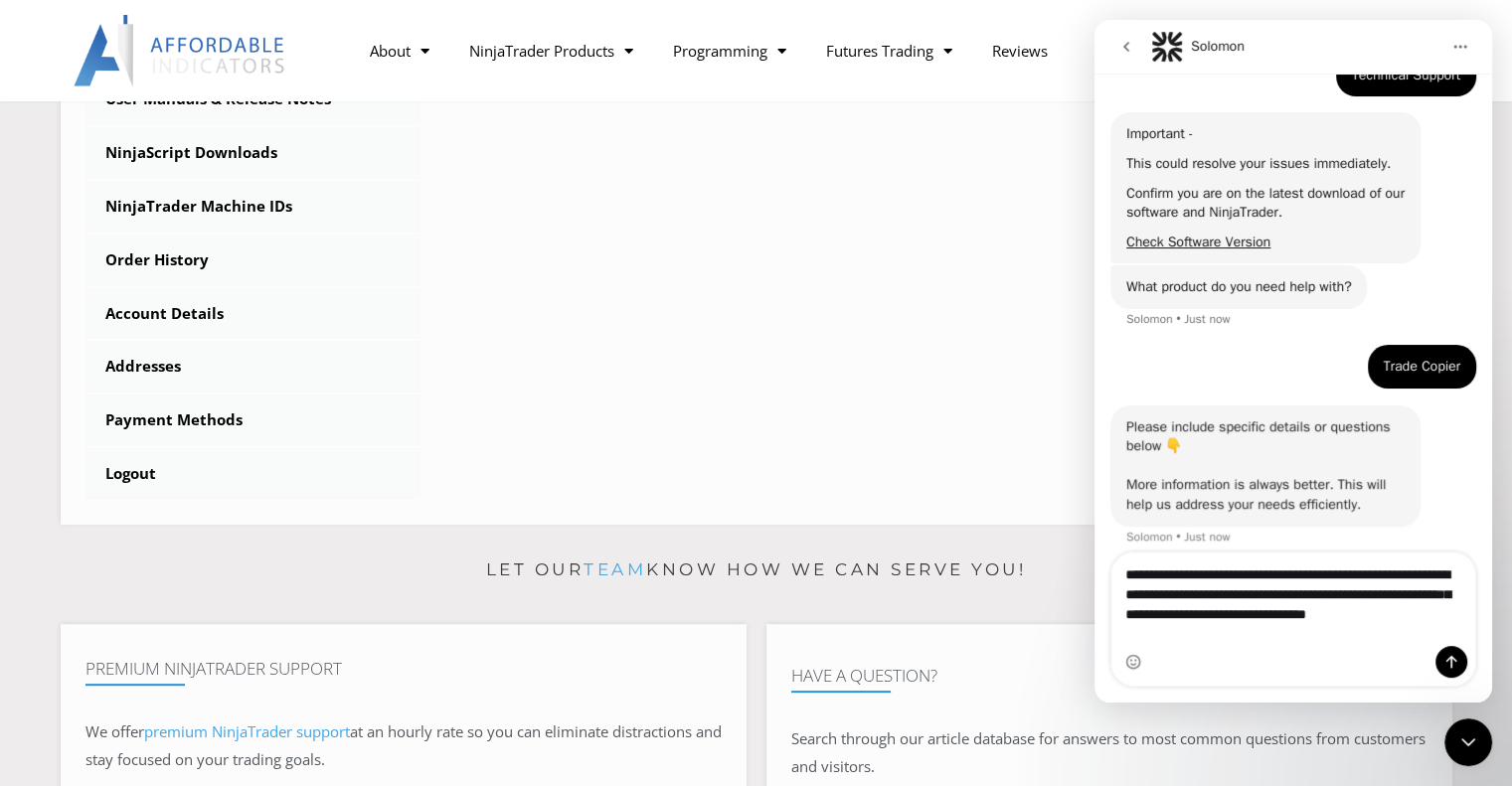 scroll, scrollTop: 293, scrollLeft: 0, axis: vertical 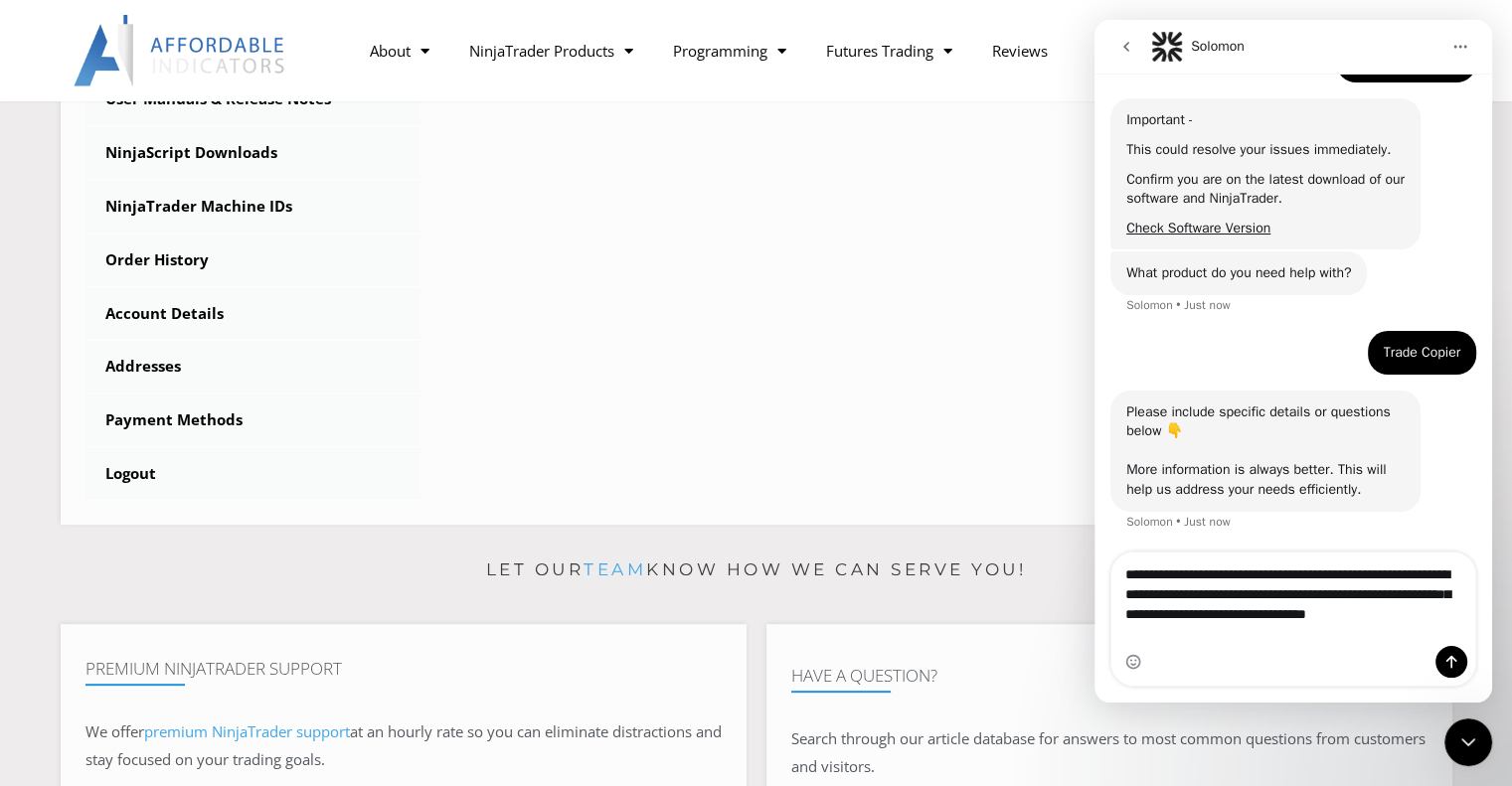 click on "**********" at bounding box center [1293, 599] 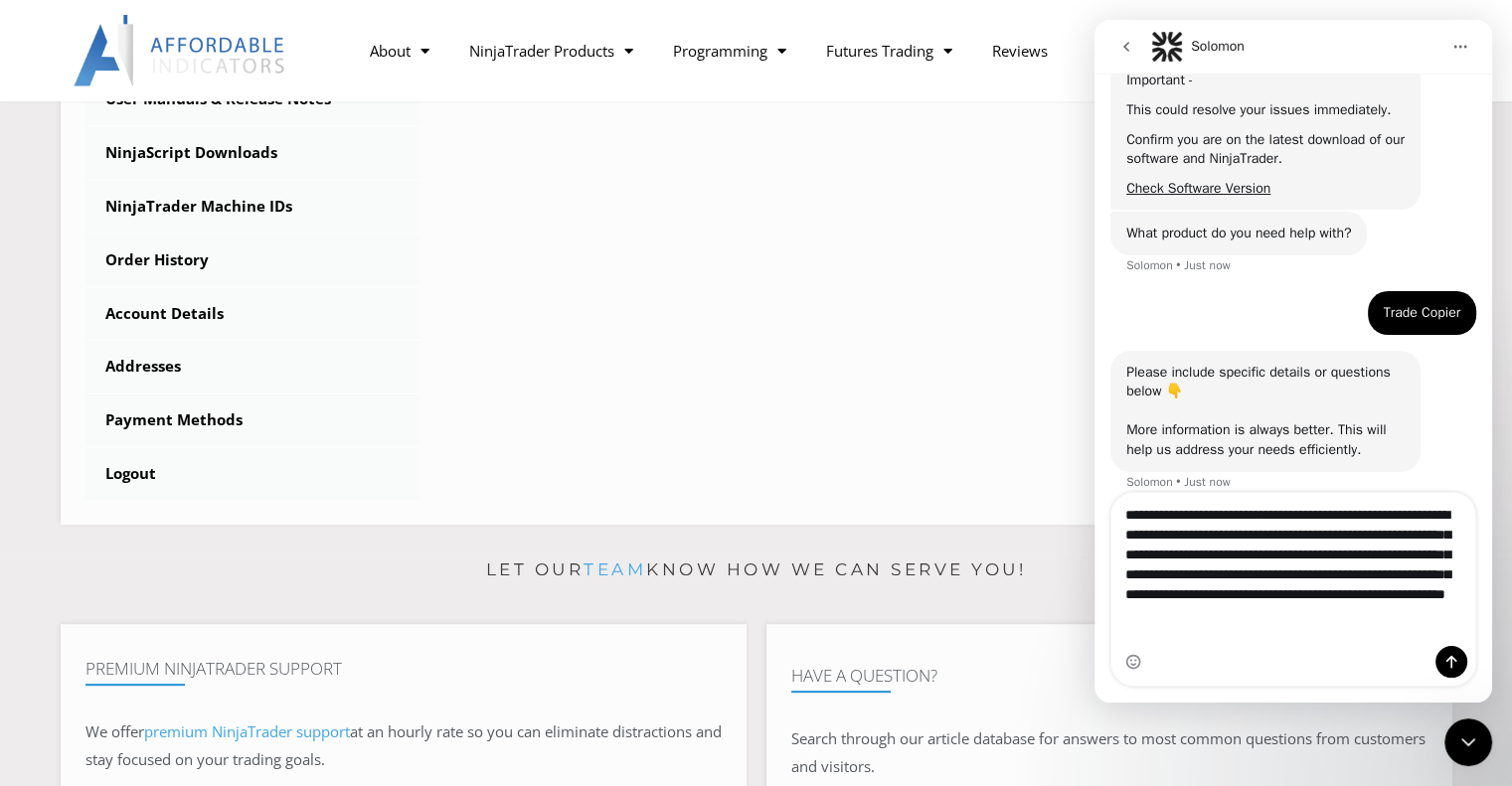 scroll, scrollTop: 353, scrollLeft: 0, axis: vertical 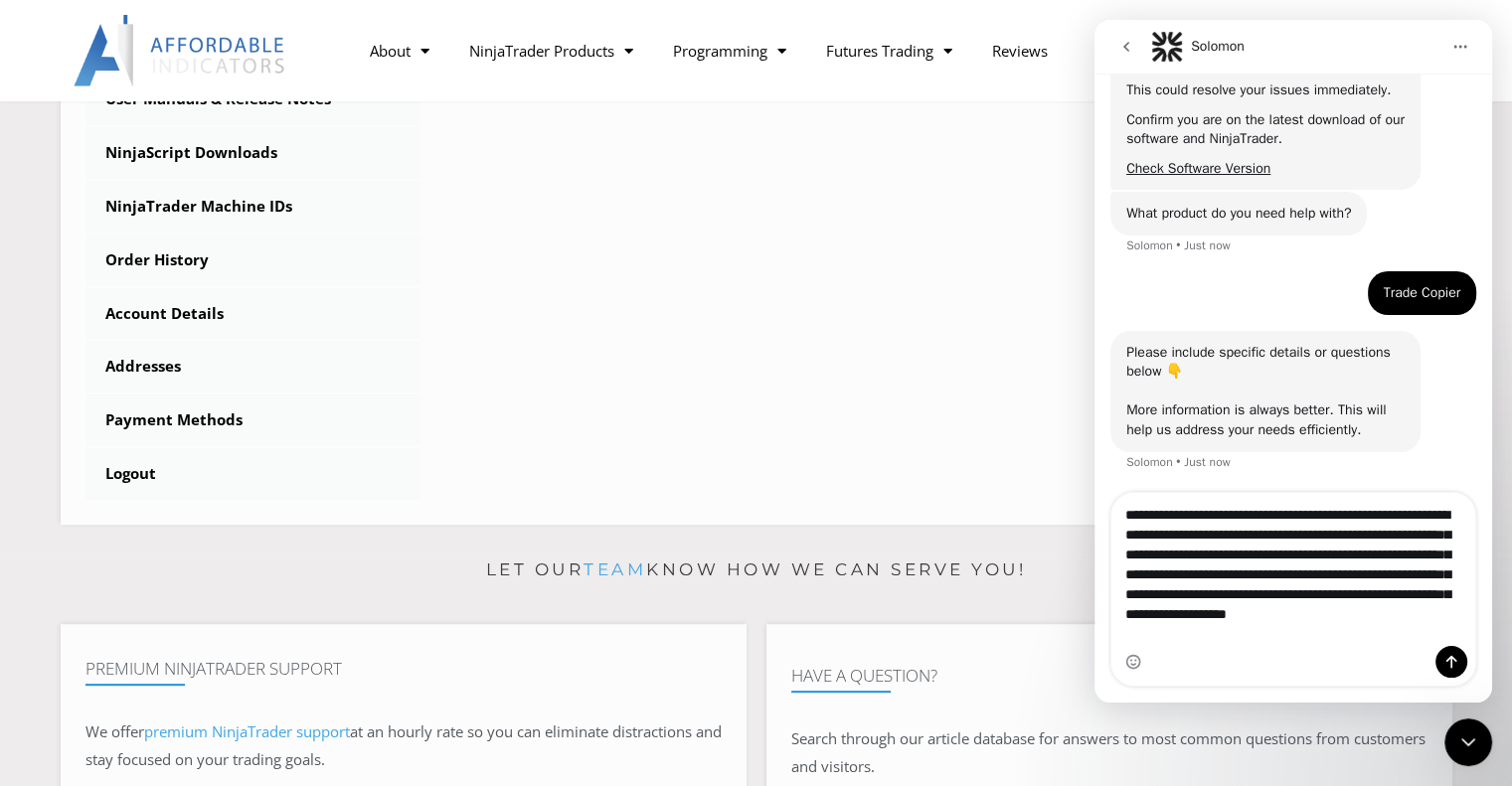 type on "**********" 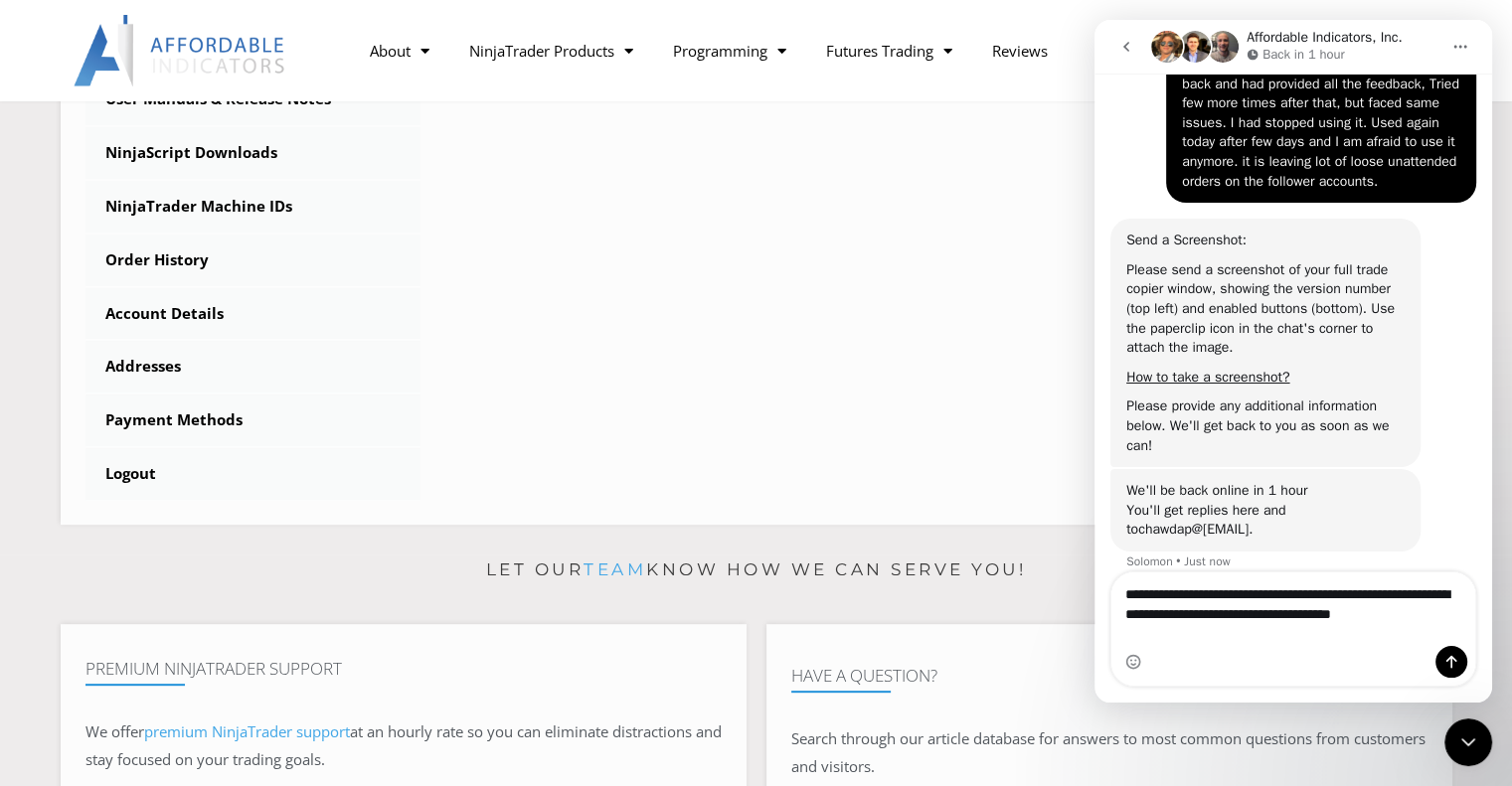 scroll, scrollTop: 817, scrollLeft: 0, axis: vertical 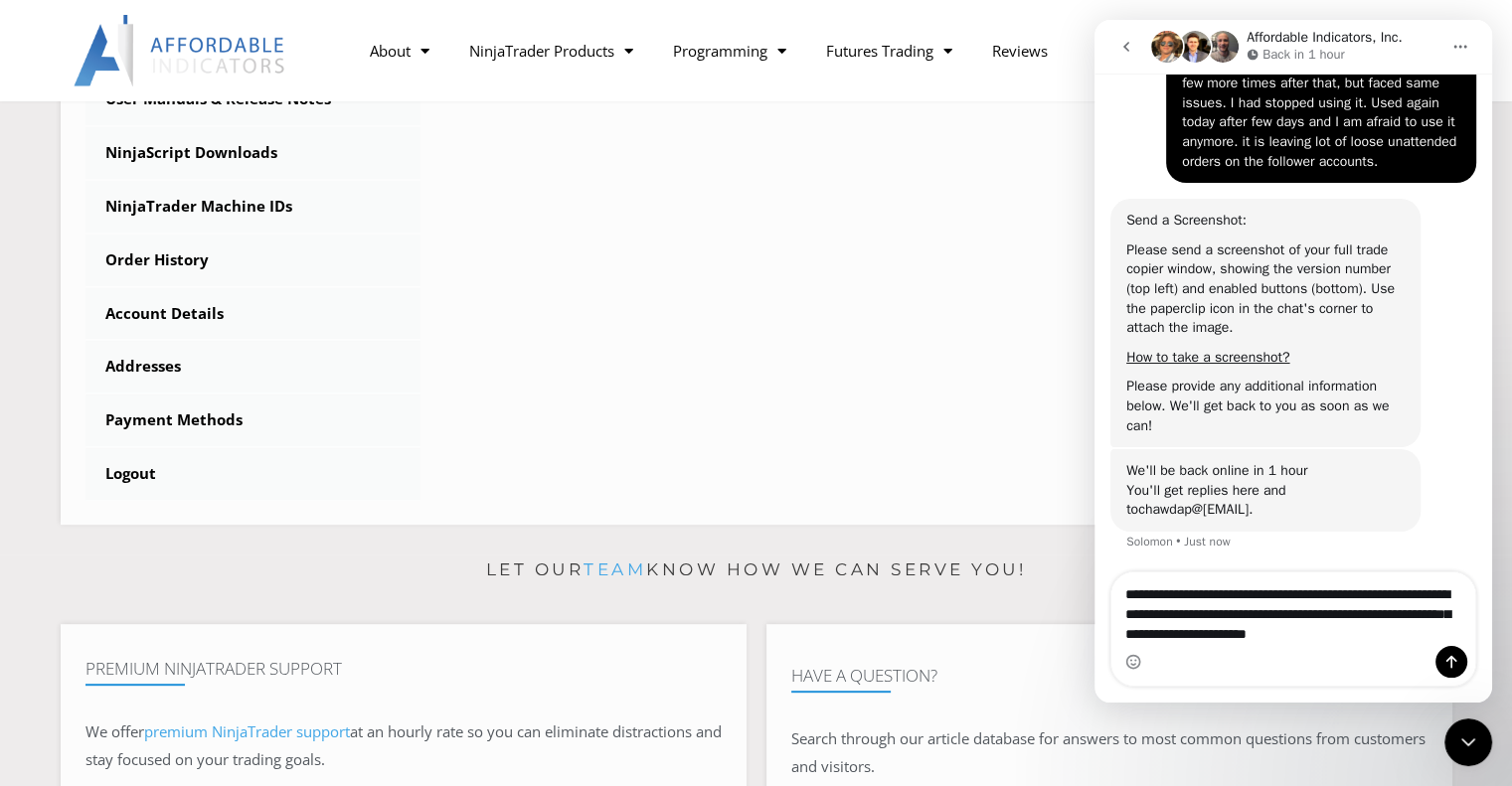 type on "**********" 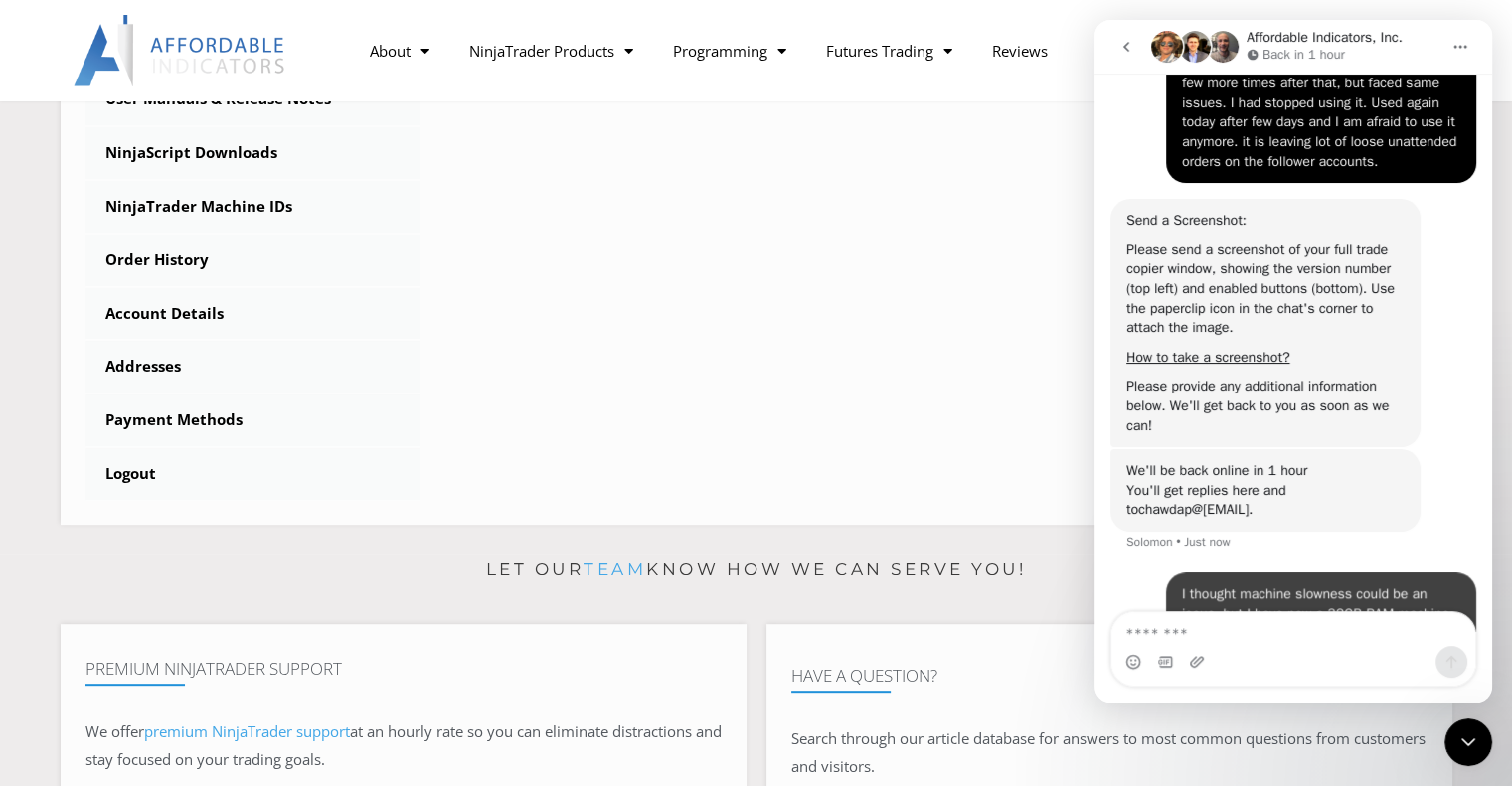 scroll, scrollTop: 894, scrollLeft: 0, axis: vertical 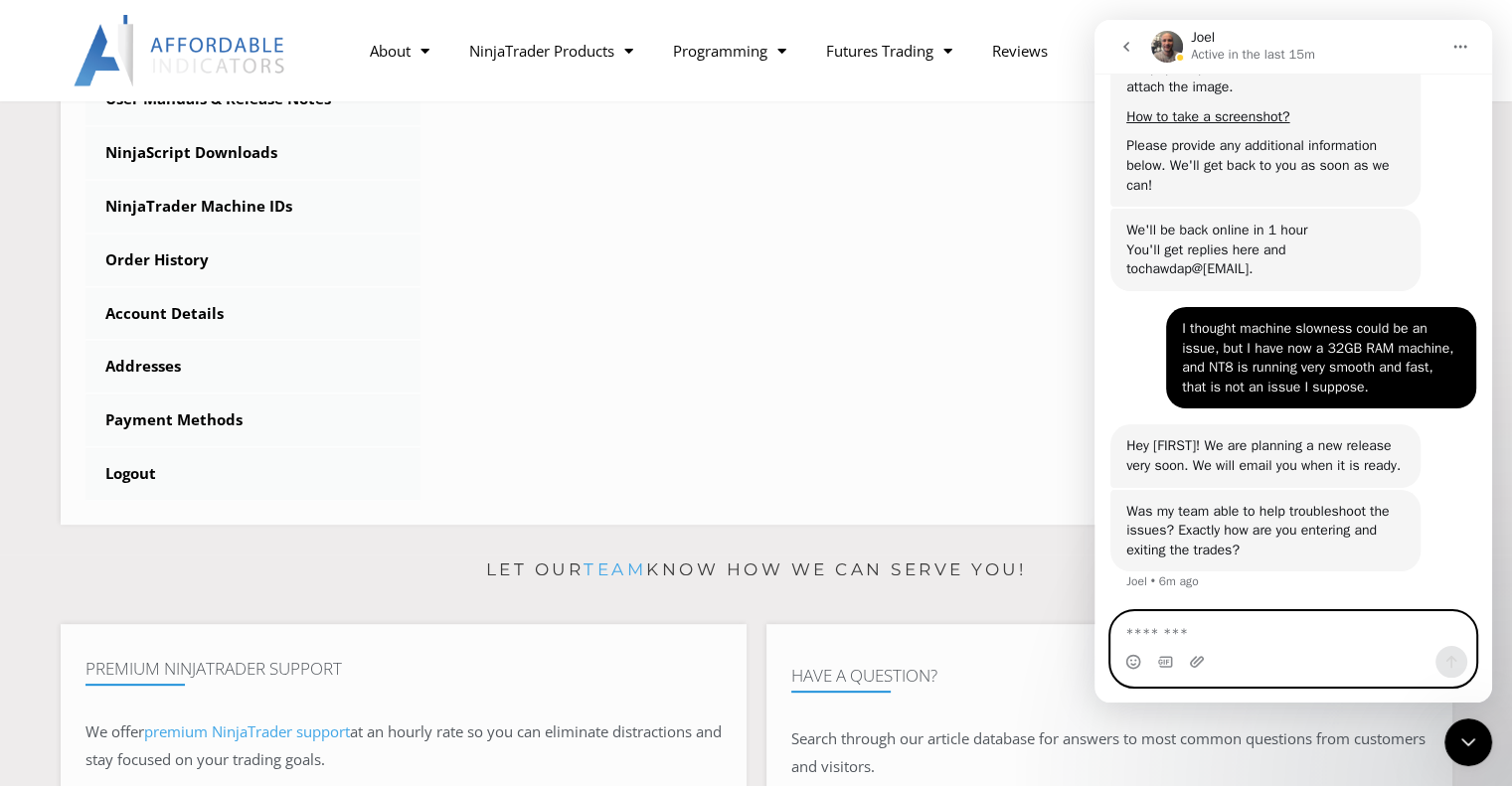 click at bounding box center (1293, 629) 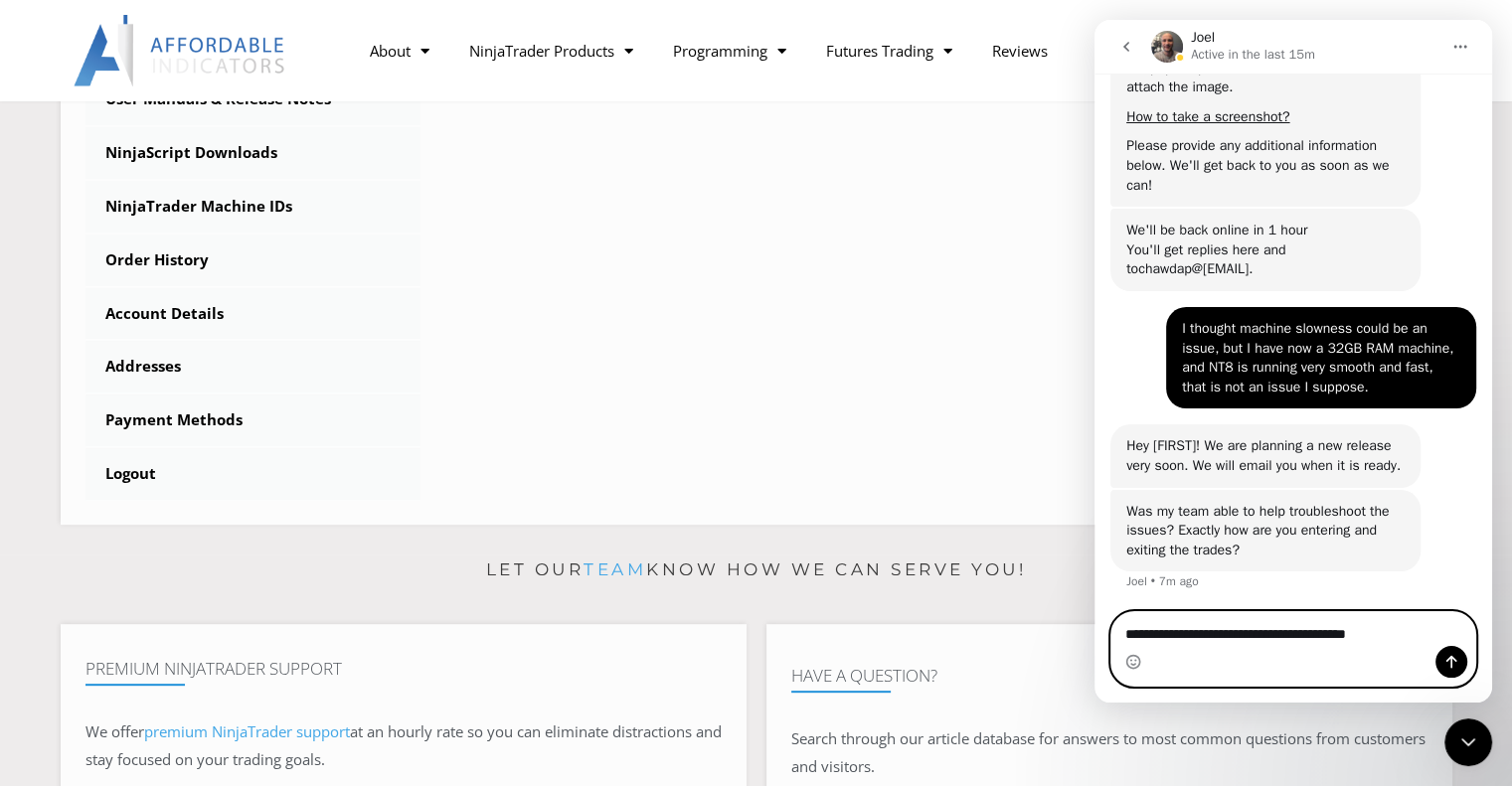 type on "**********" 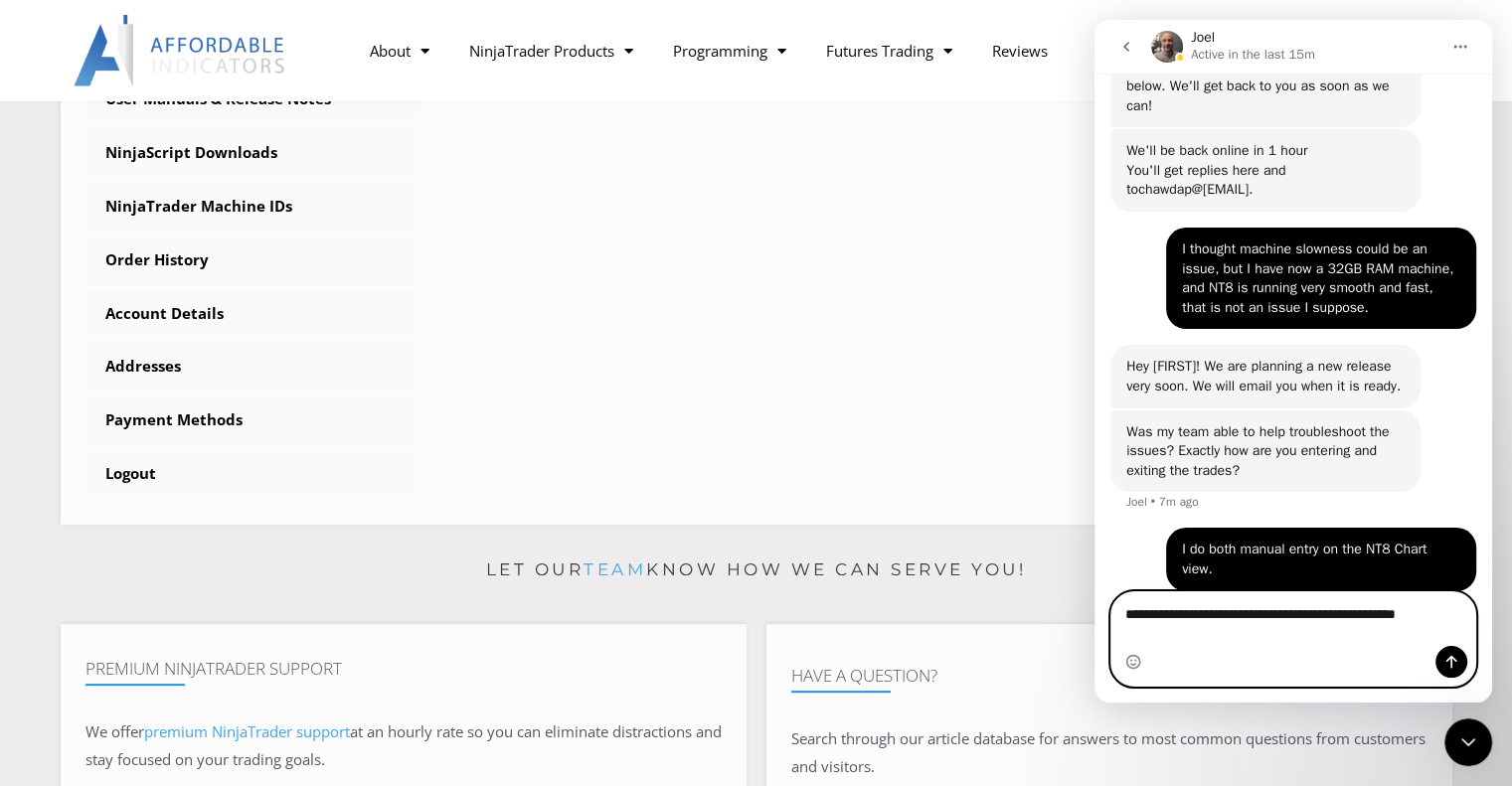 scroll, scrollTop: 1157, scrollLeft: 0, axis: vertical 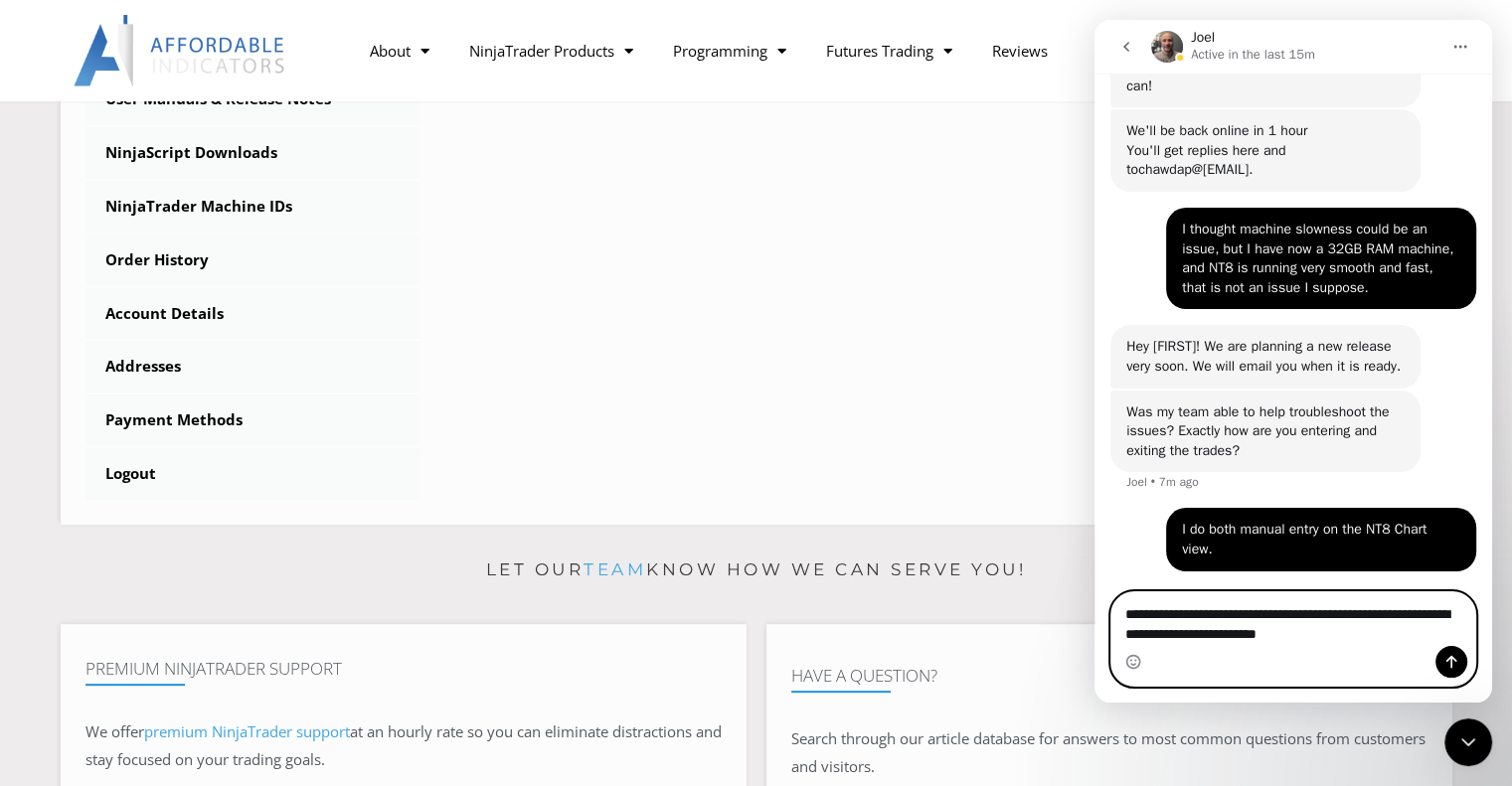 type on "**********" 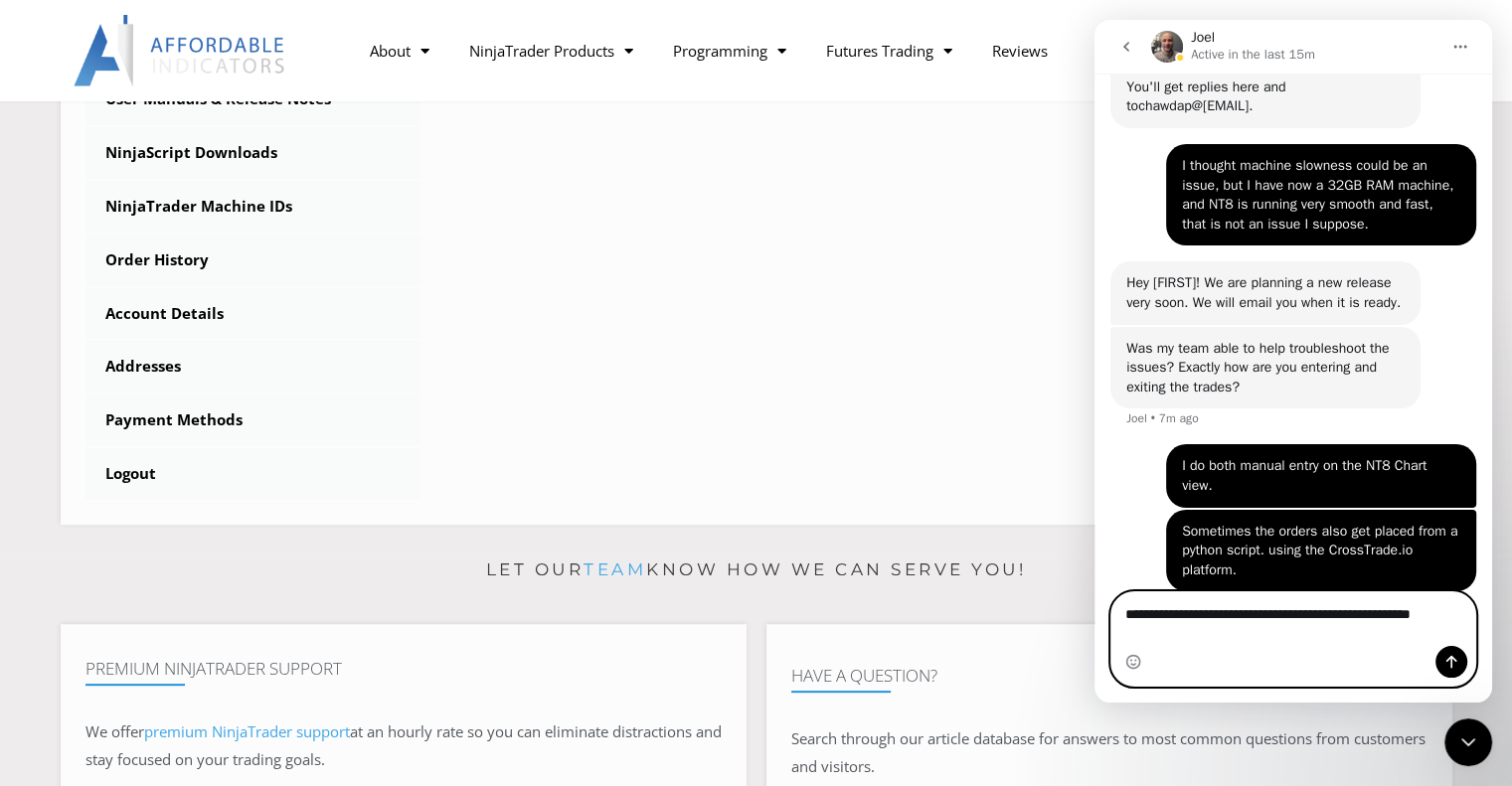scroll, scrollTop: 1240, scrollLeft: 0, axis: vertical 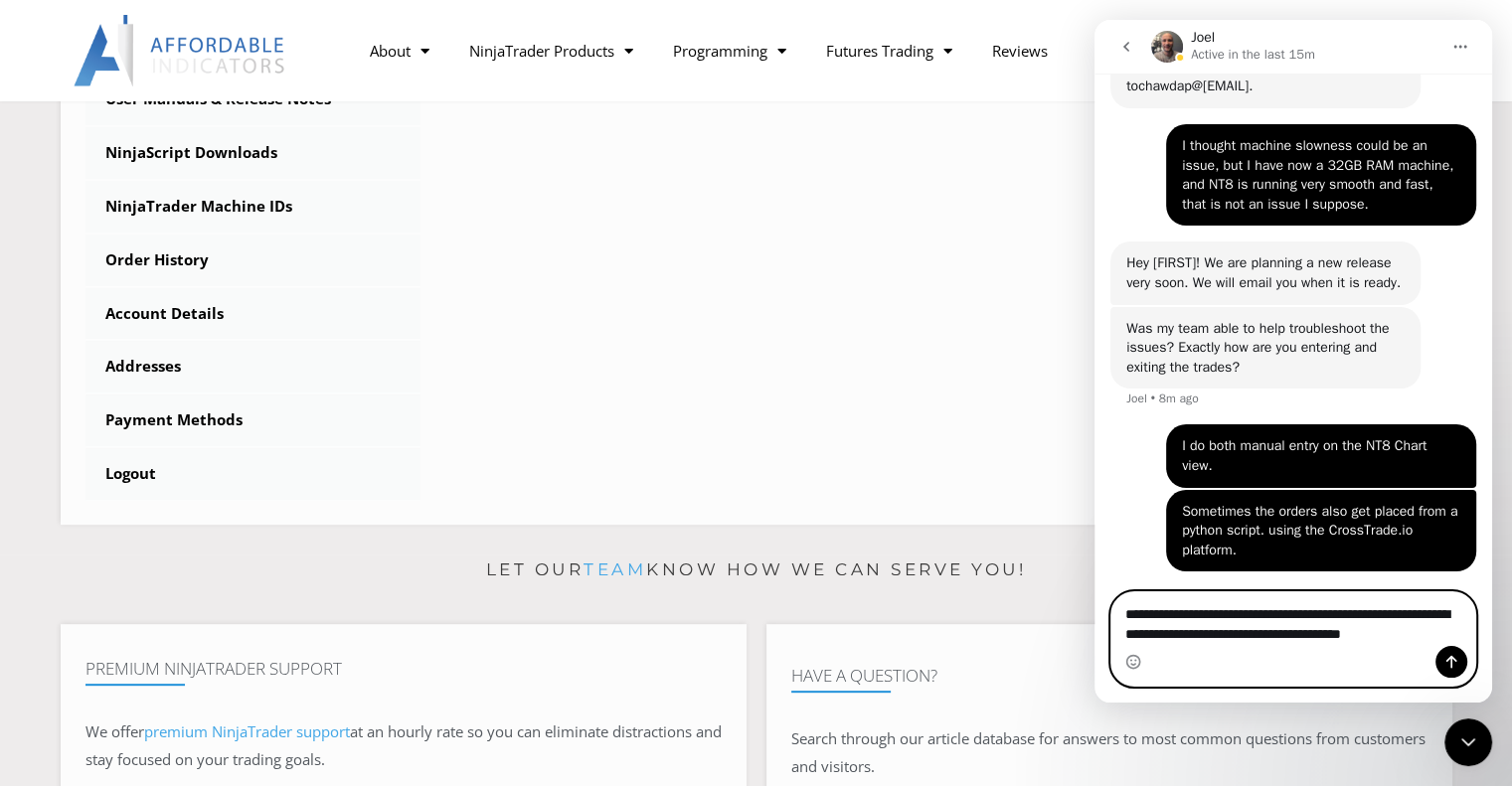 type on "**********" 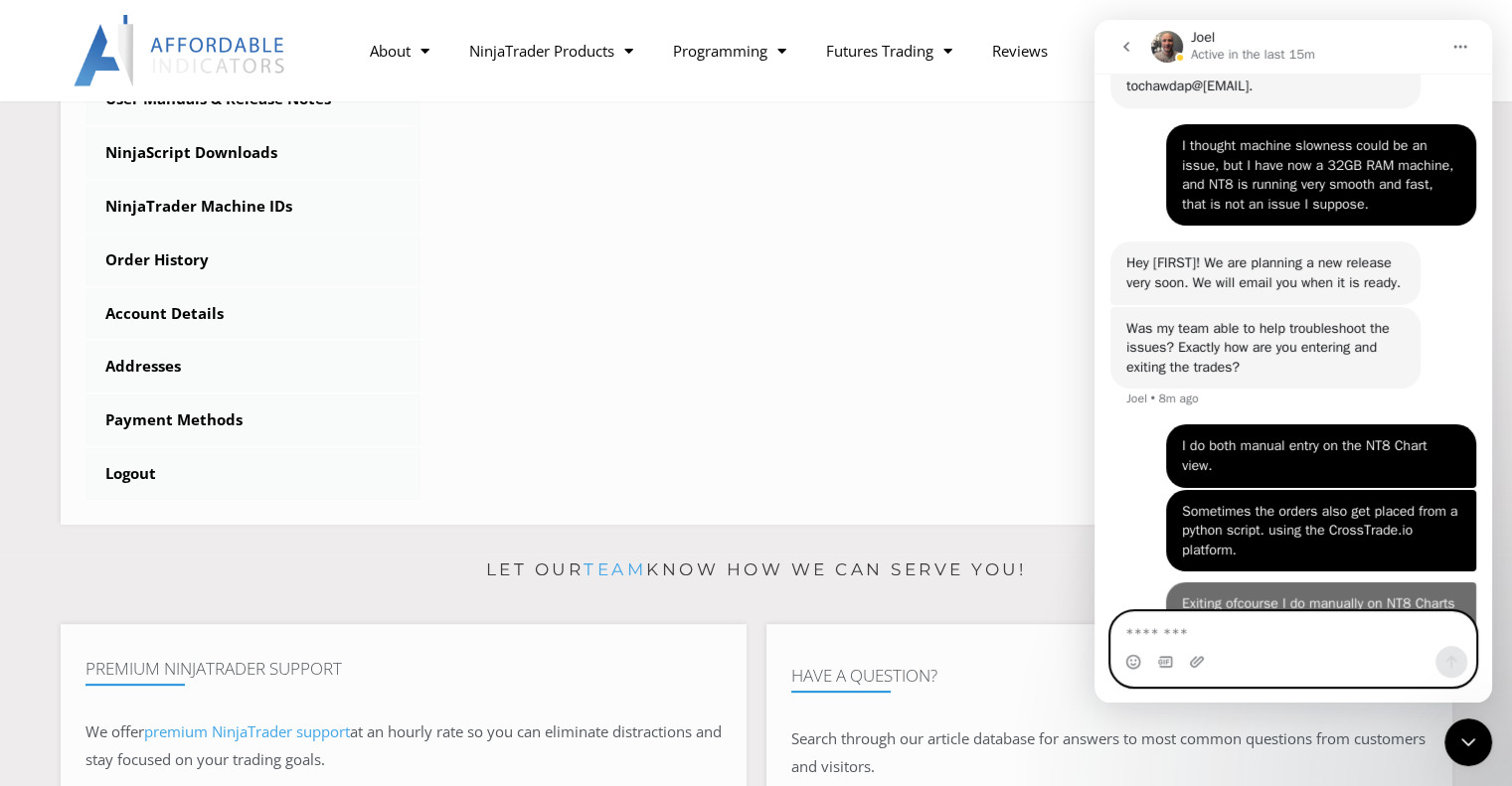 scroll, scrollTop: 1305, scrollLeft: 0, axis: vertical 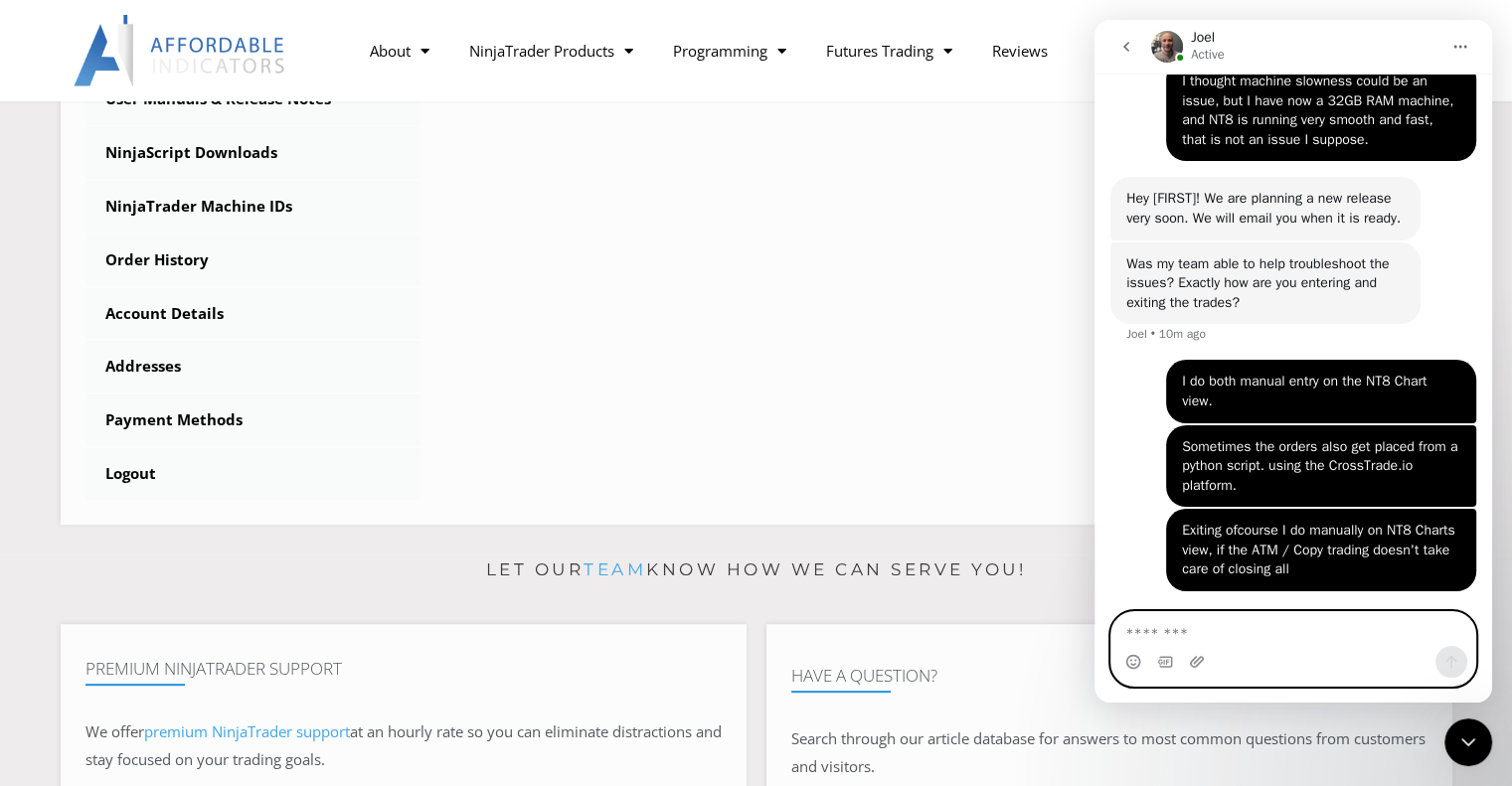 click at bounding box center [1293, 629] 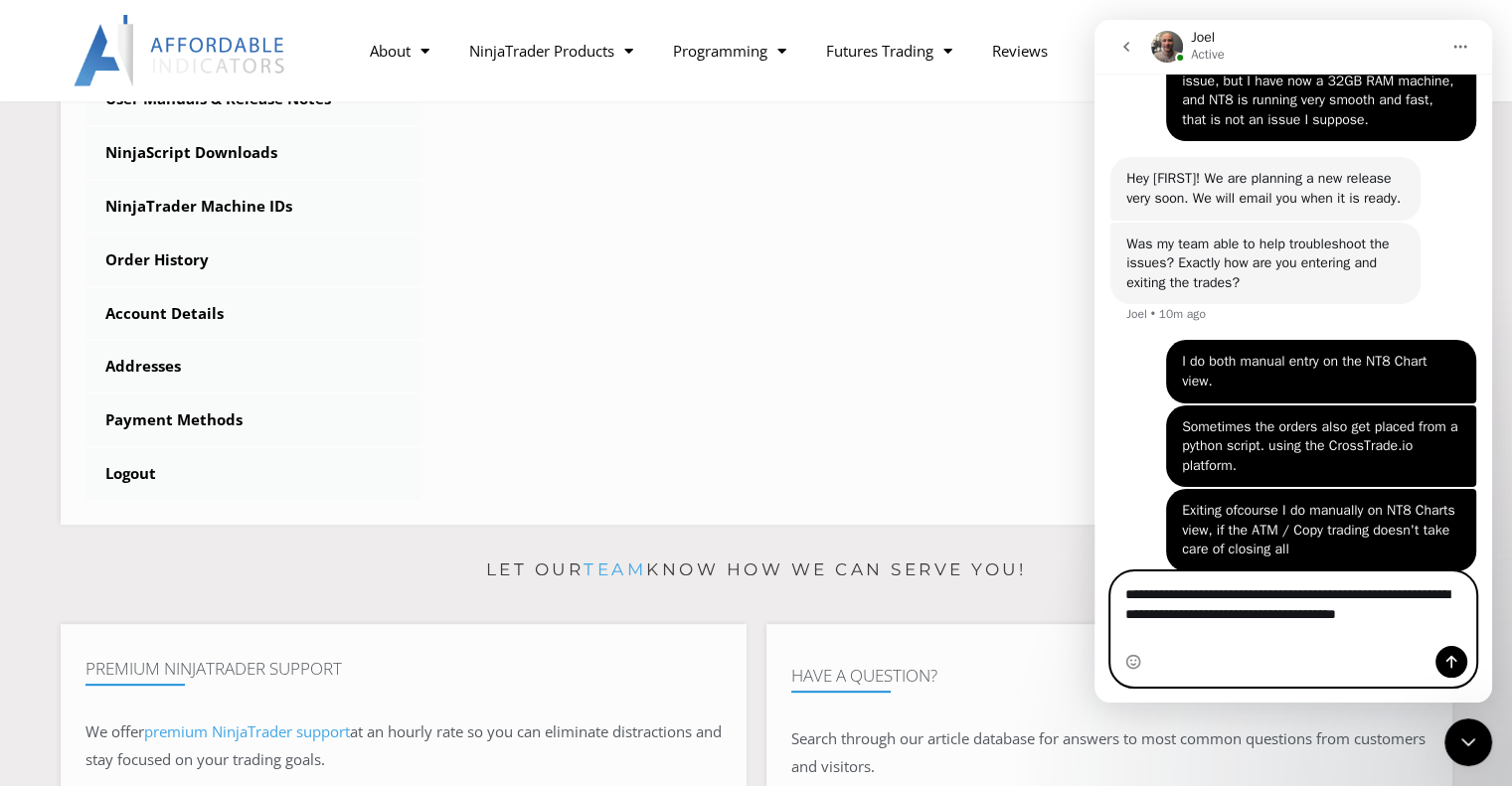 scroll, scrollTop: 1344, scrollLeft: 0, axis: vertical 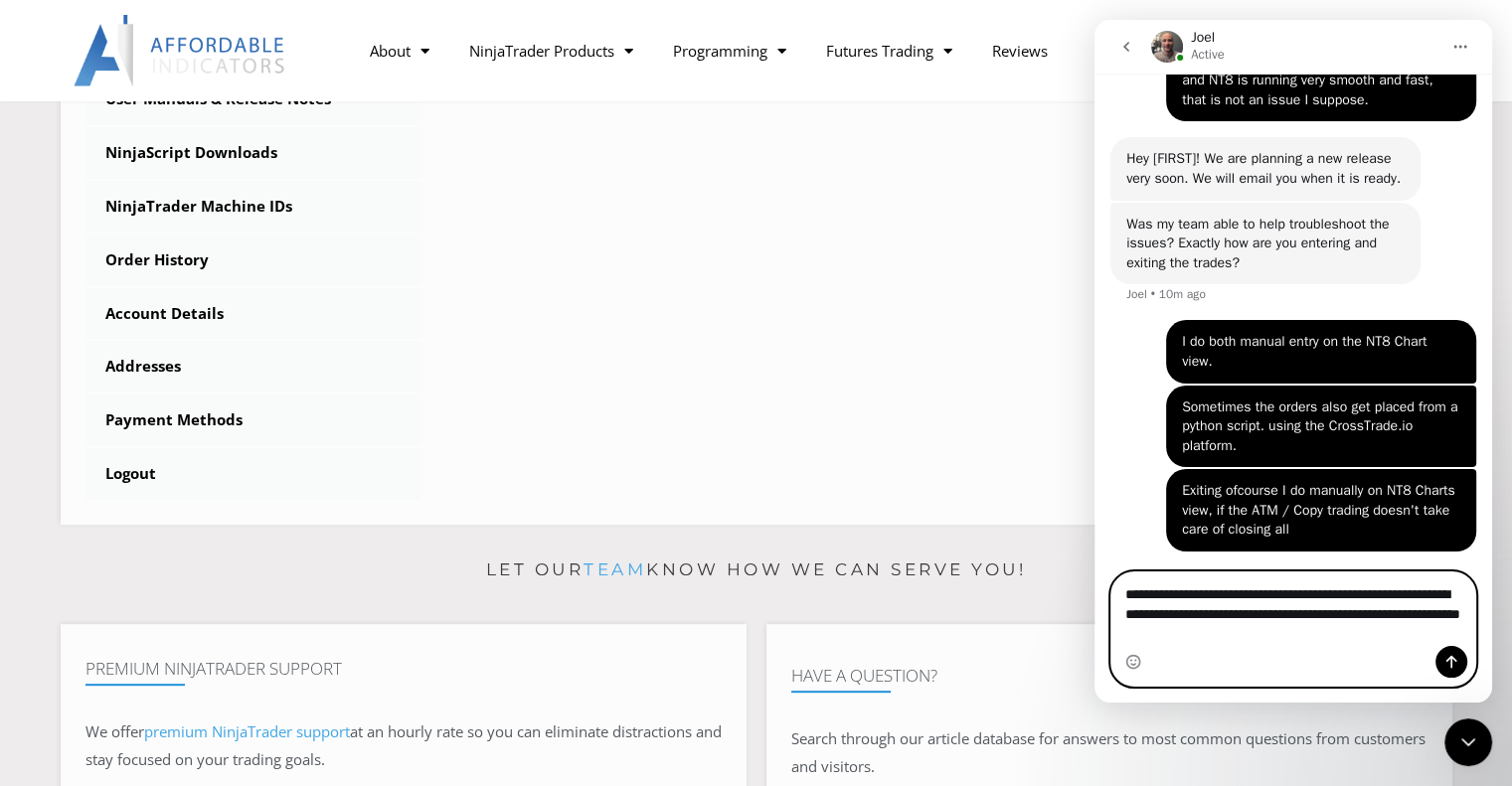 type on "**********" 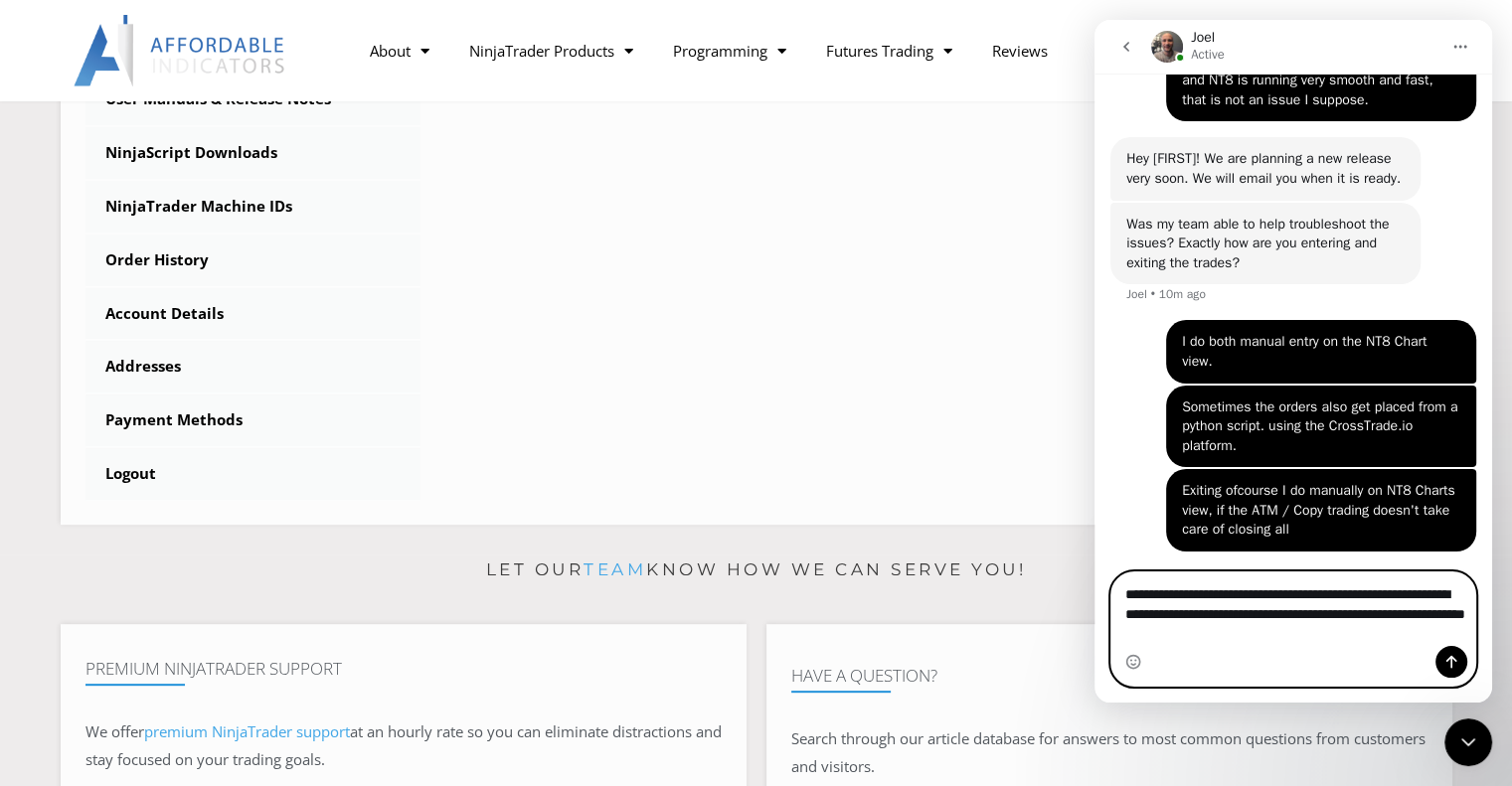 type 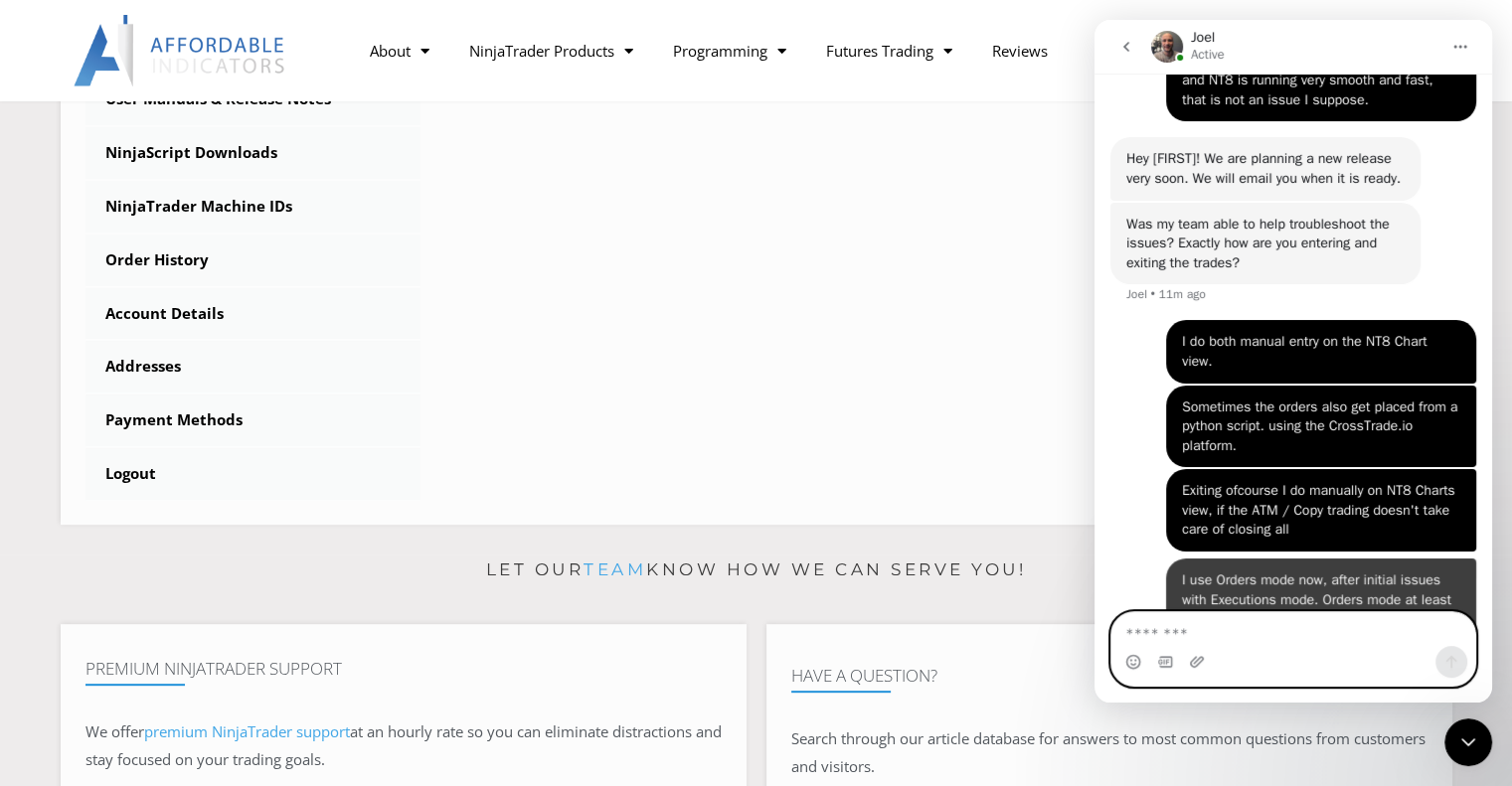 scroll, scrollTop: 1409, scrollLeft: 0, axis: vertical 